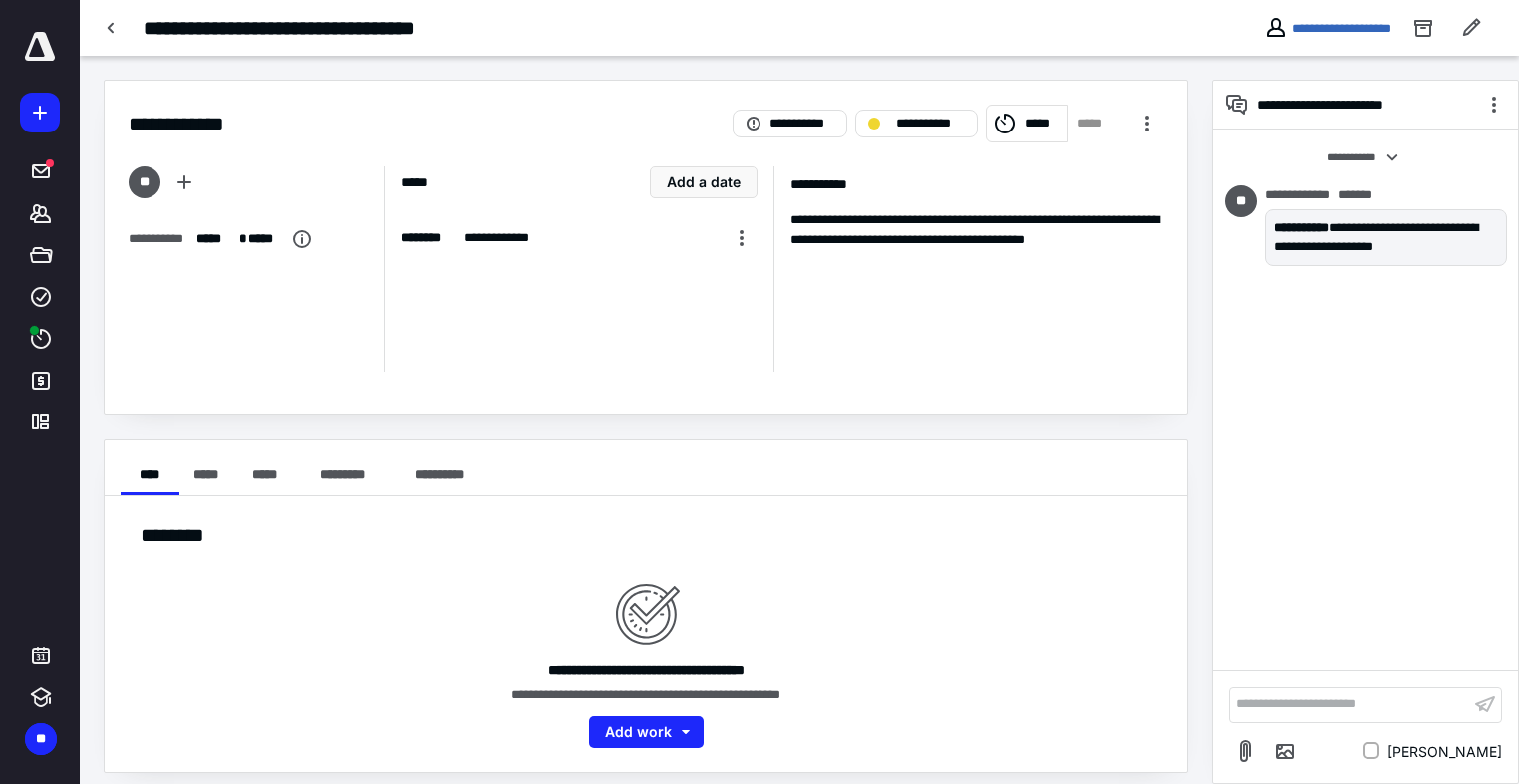 scroll, scrollTop: 0, scrollLeft: 0, axis: both 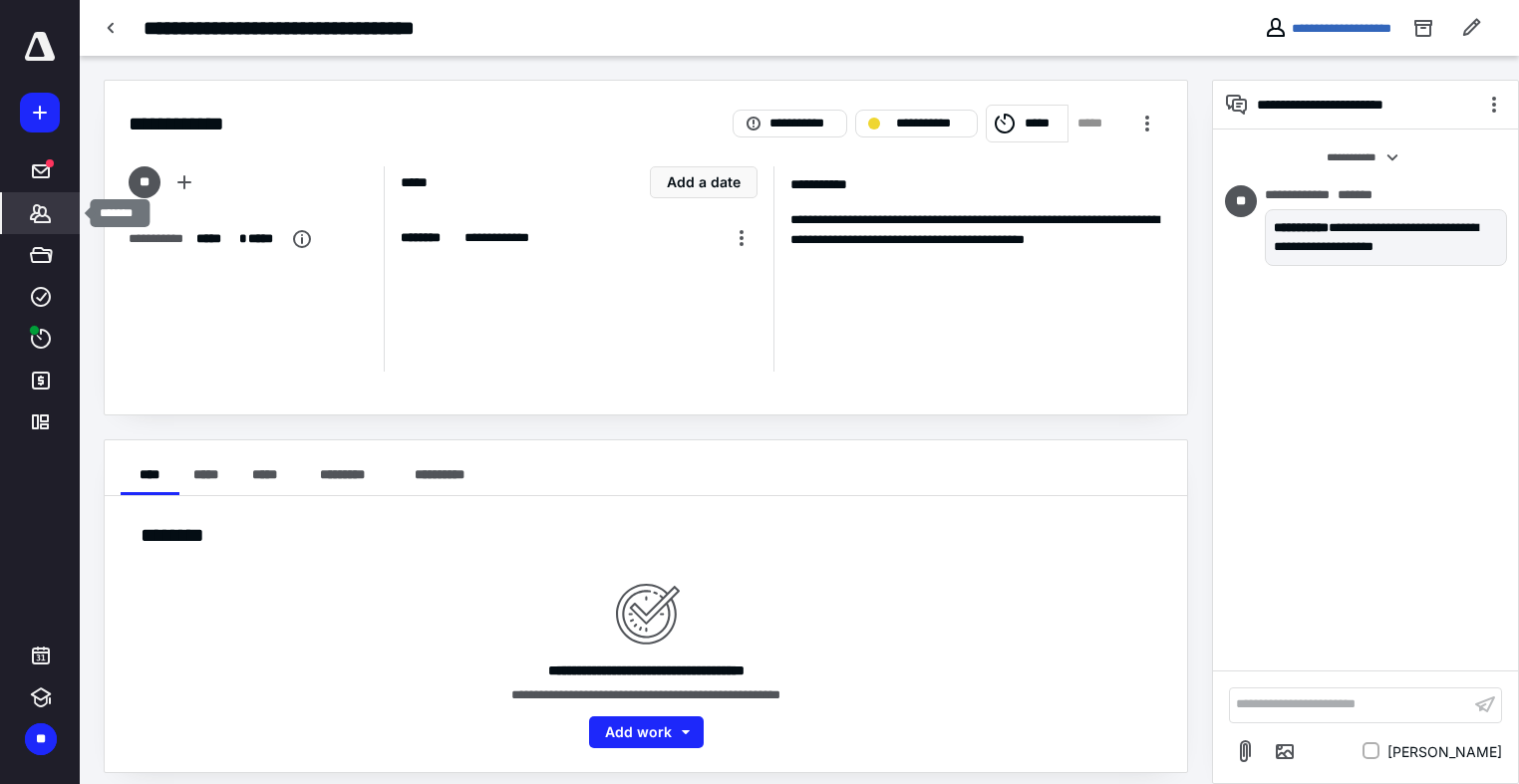 click on "*******" at bounding box center (41, 213) 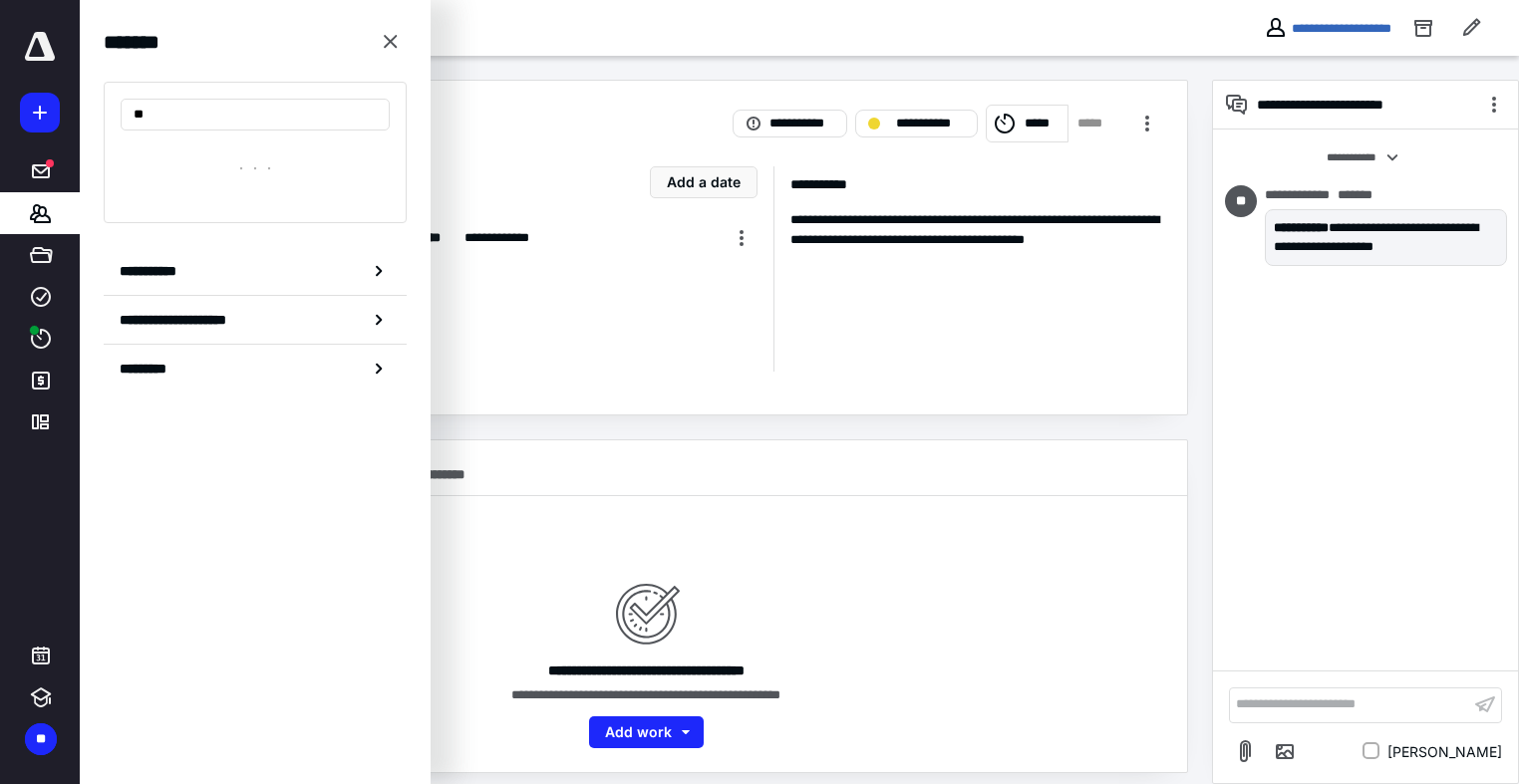 type on "*" 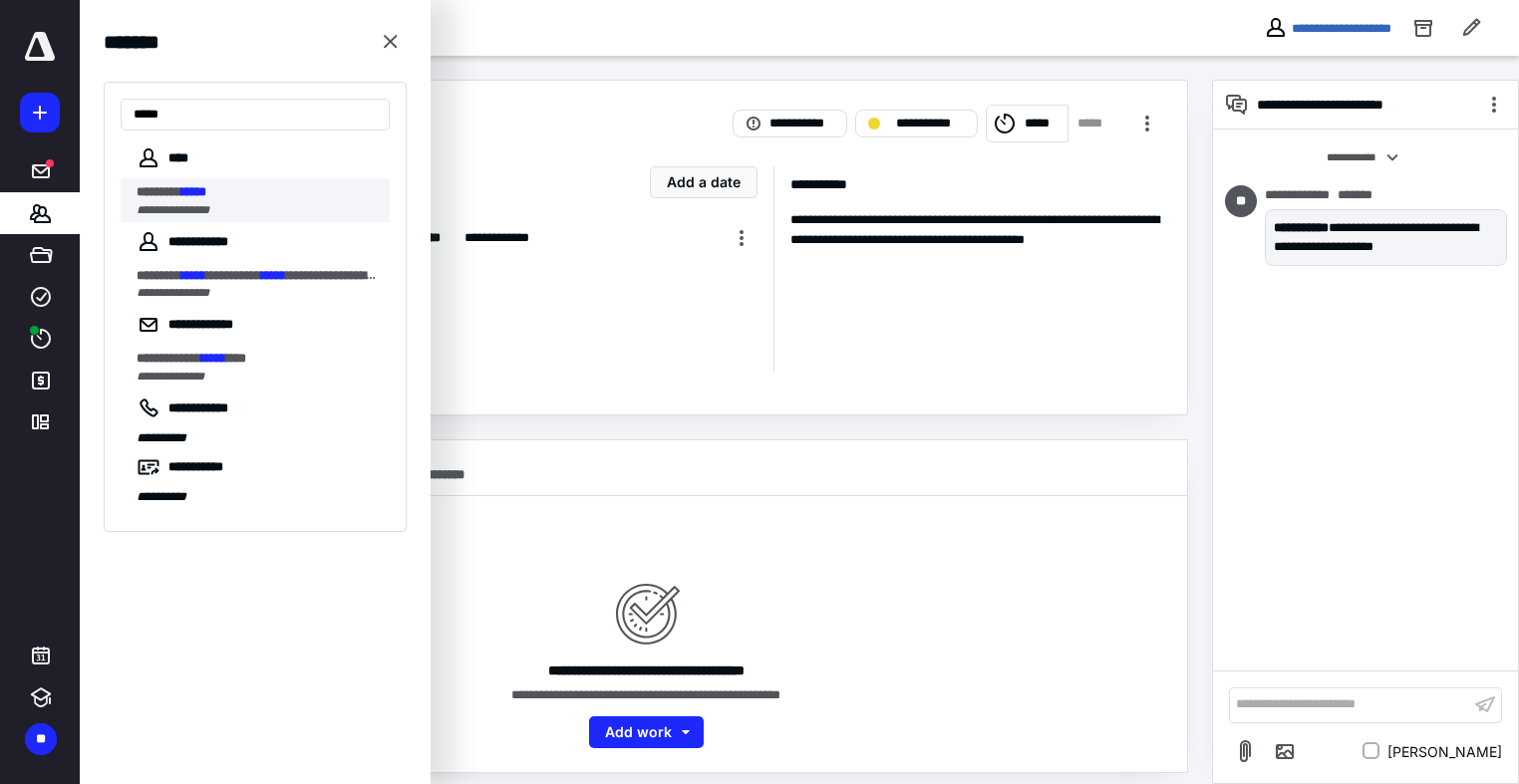 type on "*****" 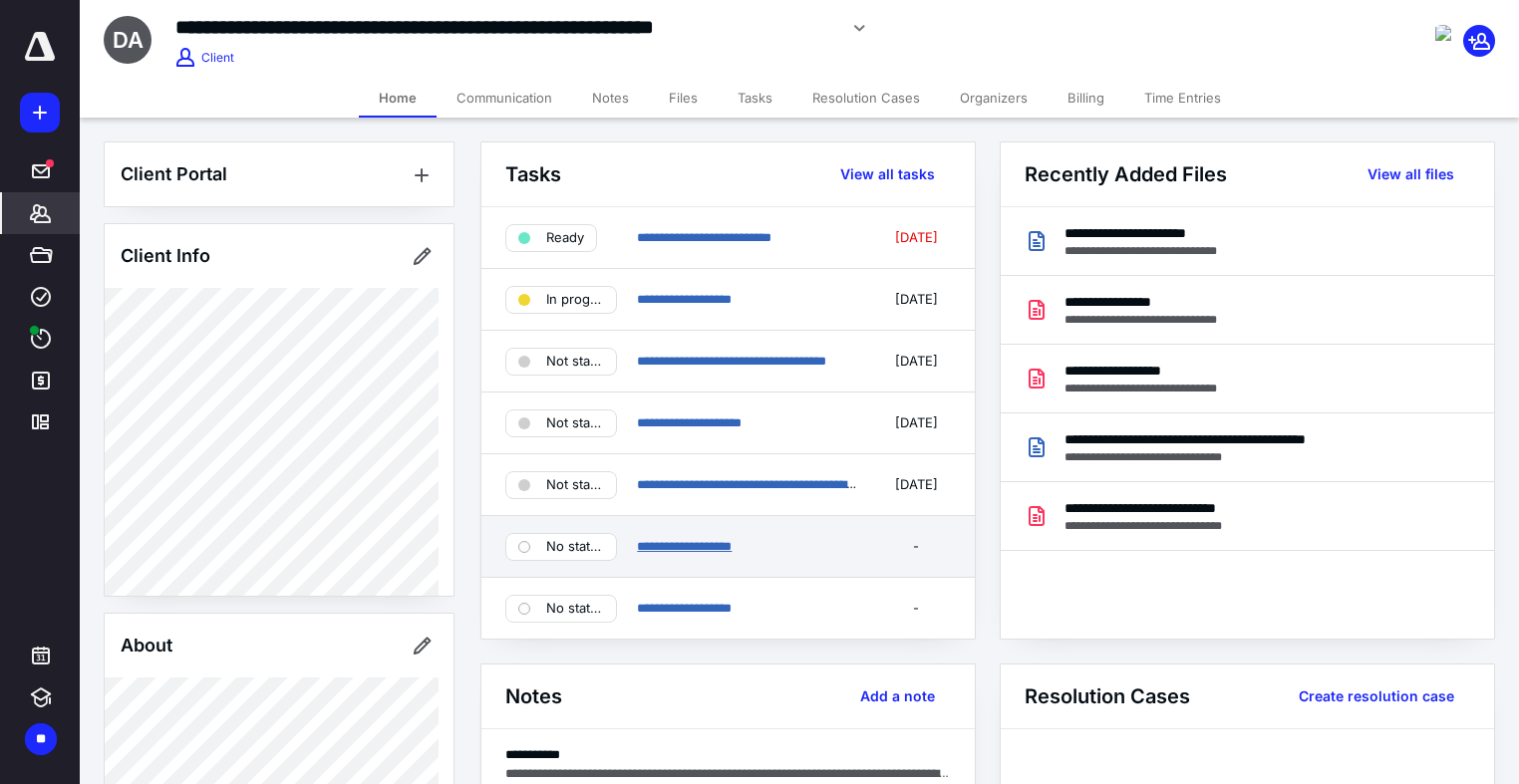 click on "**********" at bounding box center (684, 546) 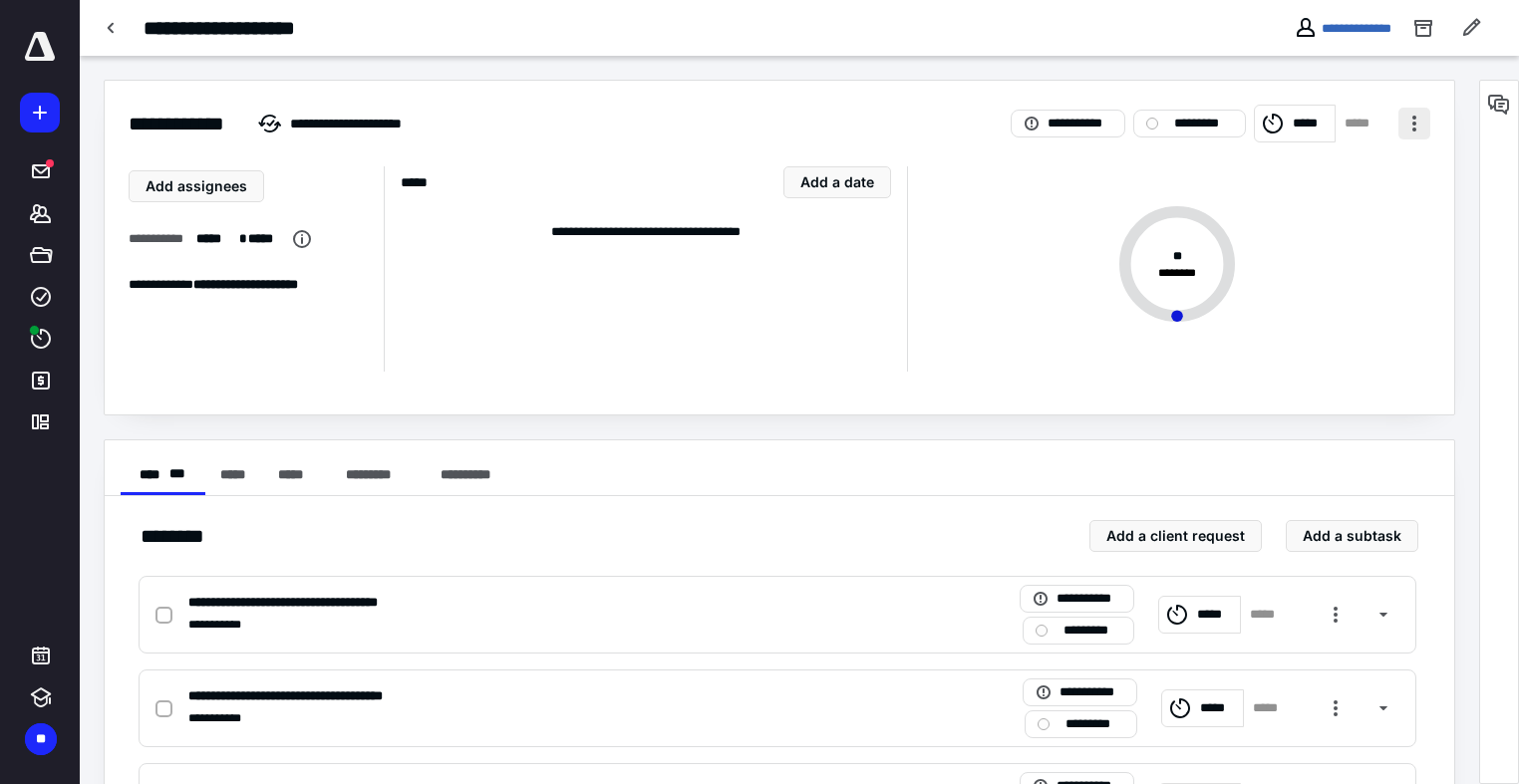 click at bounding box center (1414, 124) 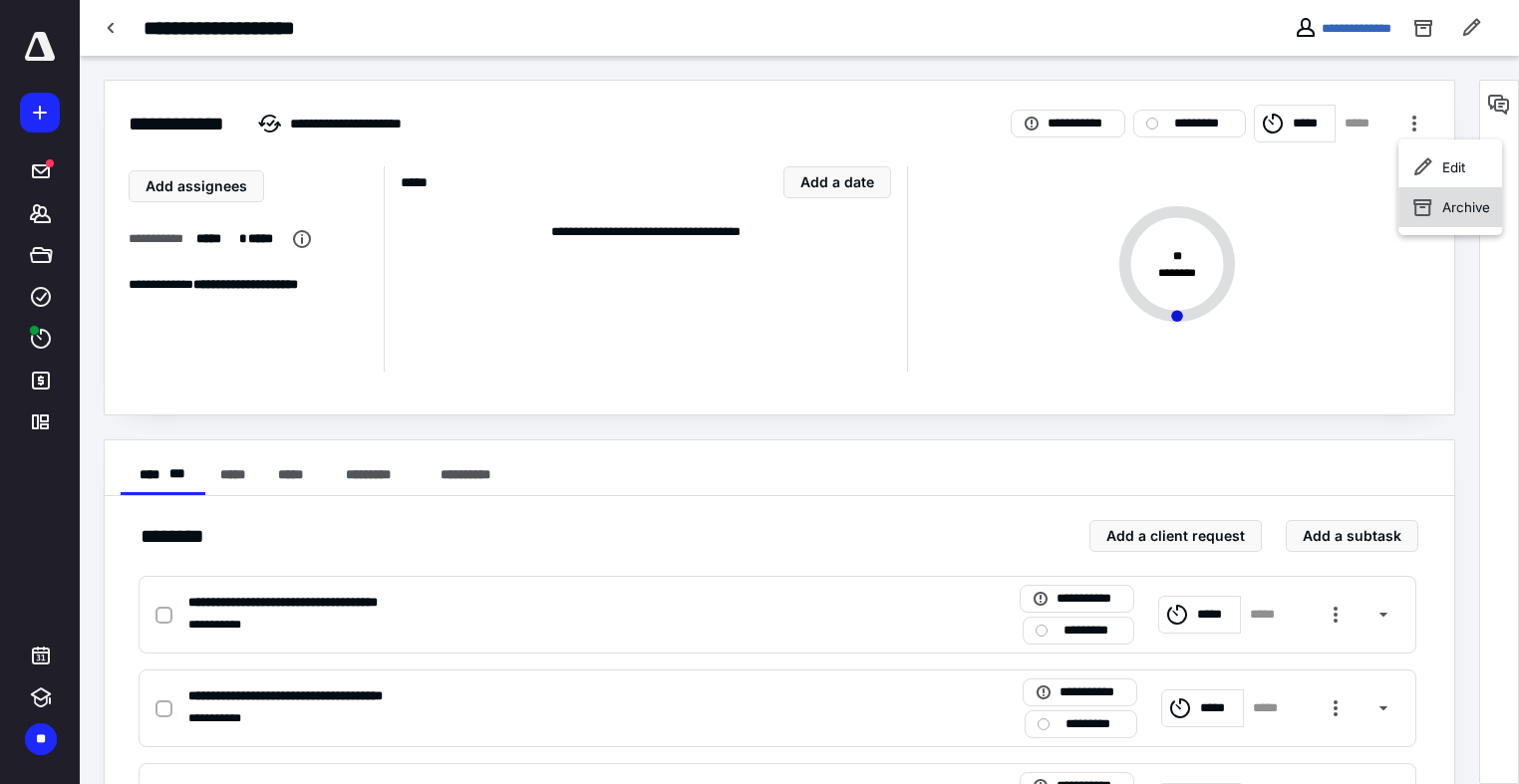 click 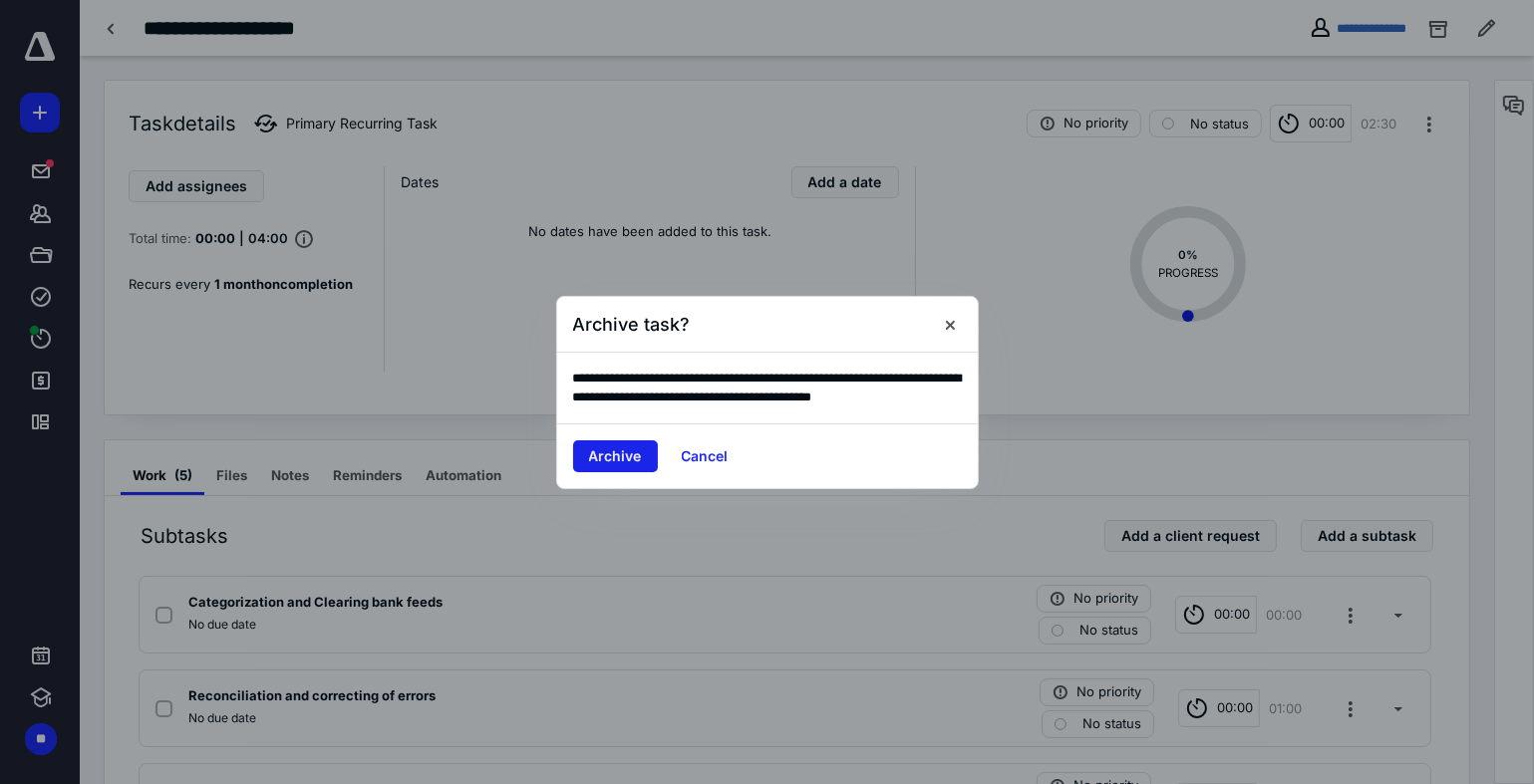 click on "Archive" at bounding box center (615, 456) 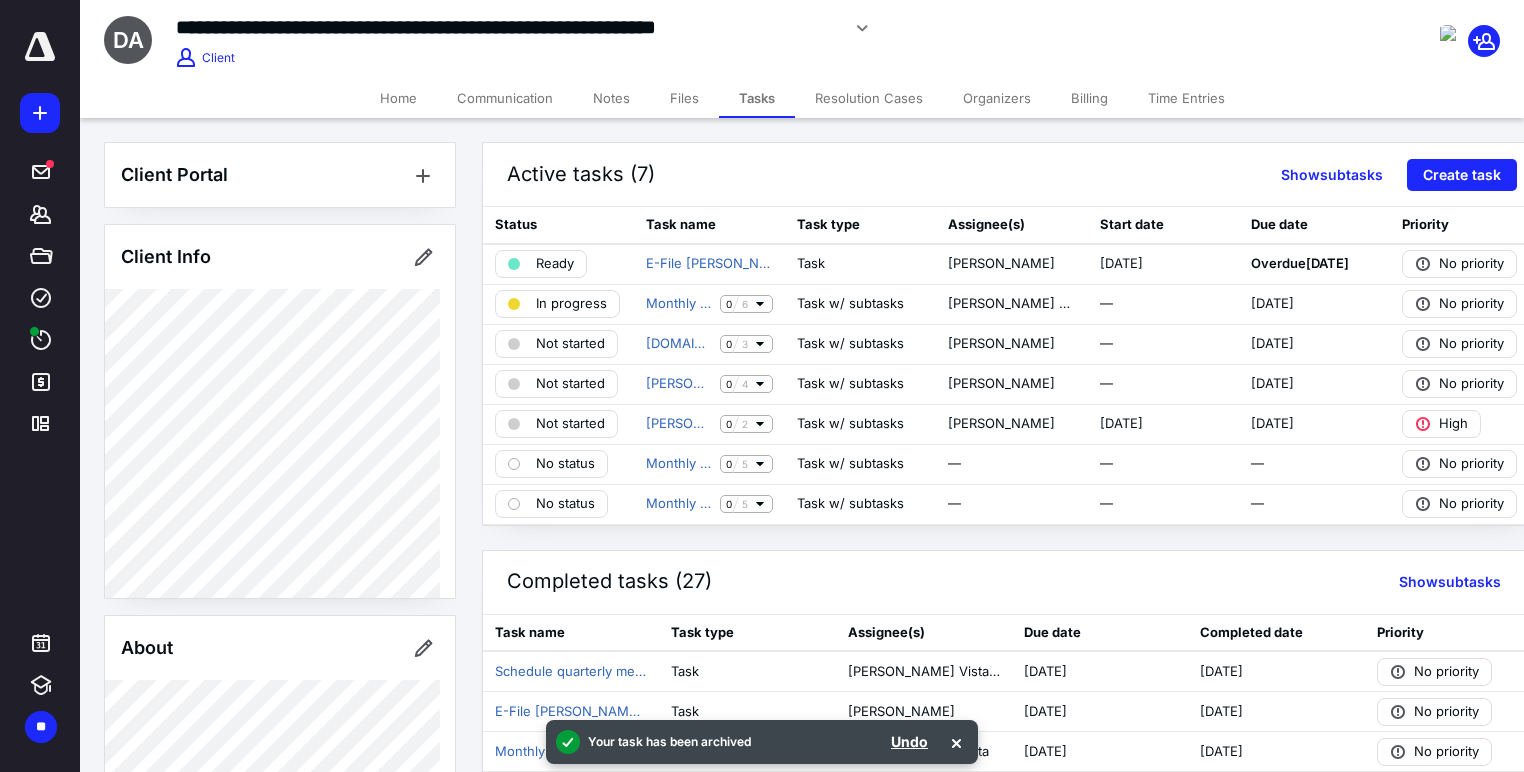 click on "Home" at bounding box center (398, 98) 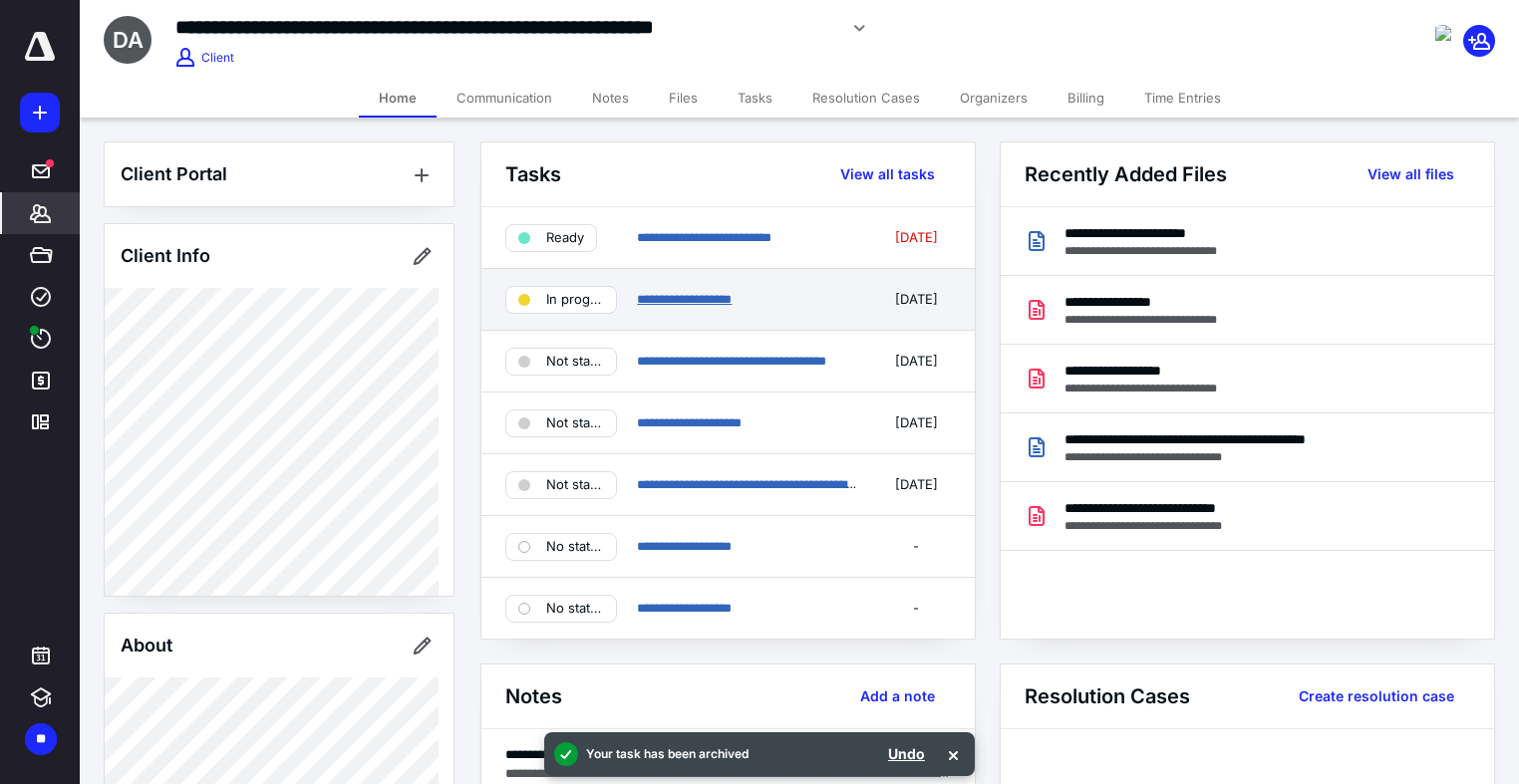 click on "**********" at bounding box center [684, 299] 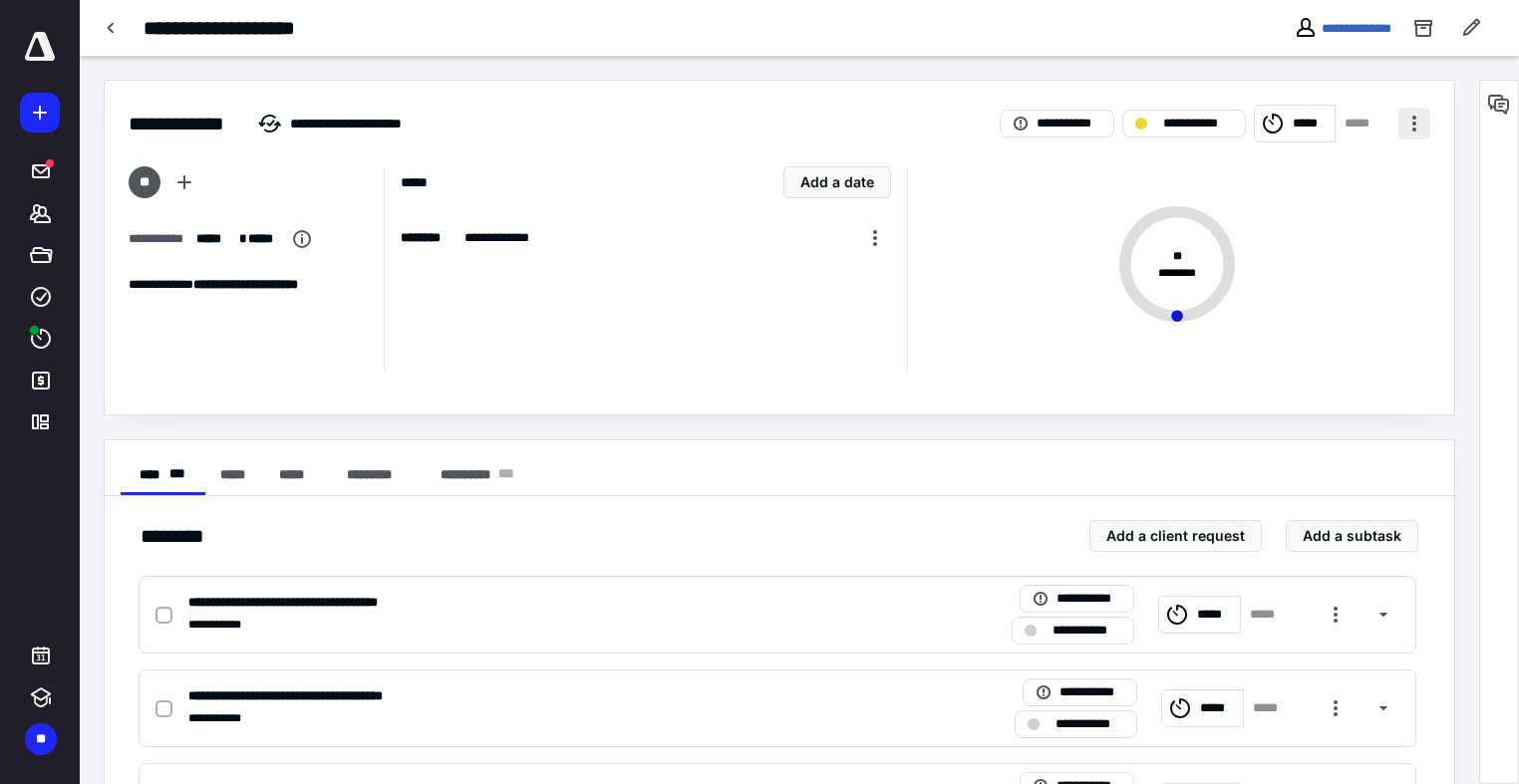 click at bounding box center [1414, 124] 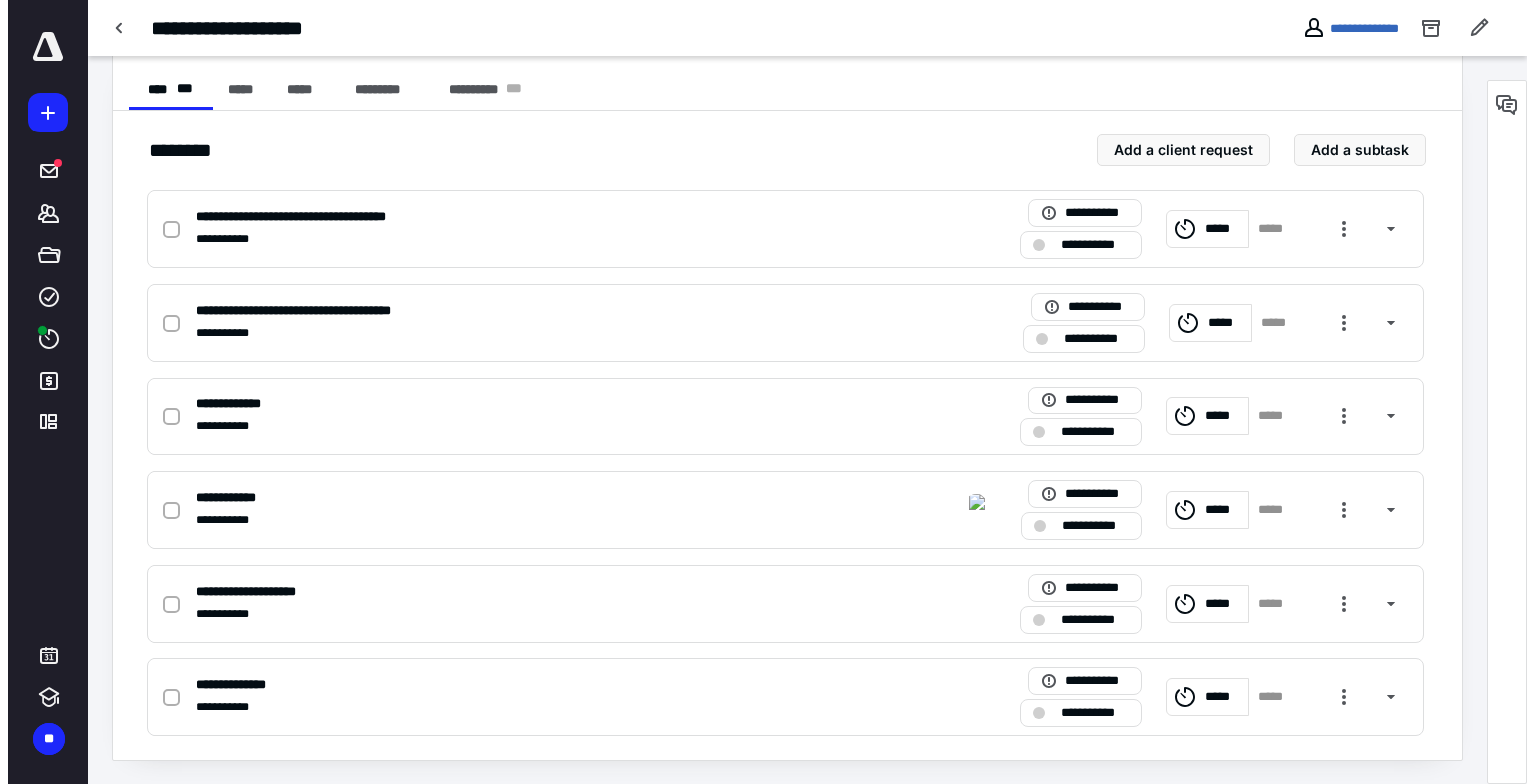 scroll, scrollTop: 0, scrollLeft: 0, axis: both 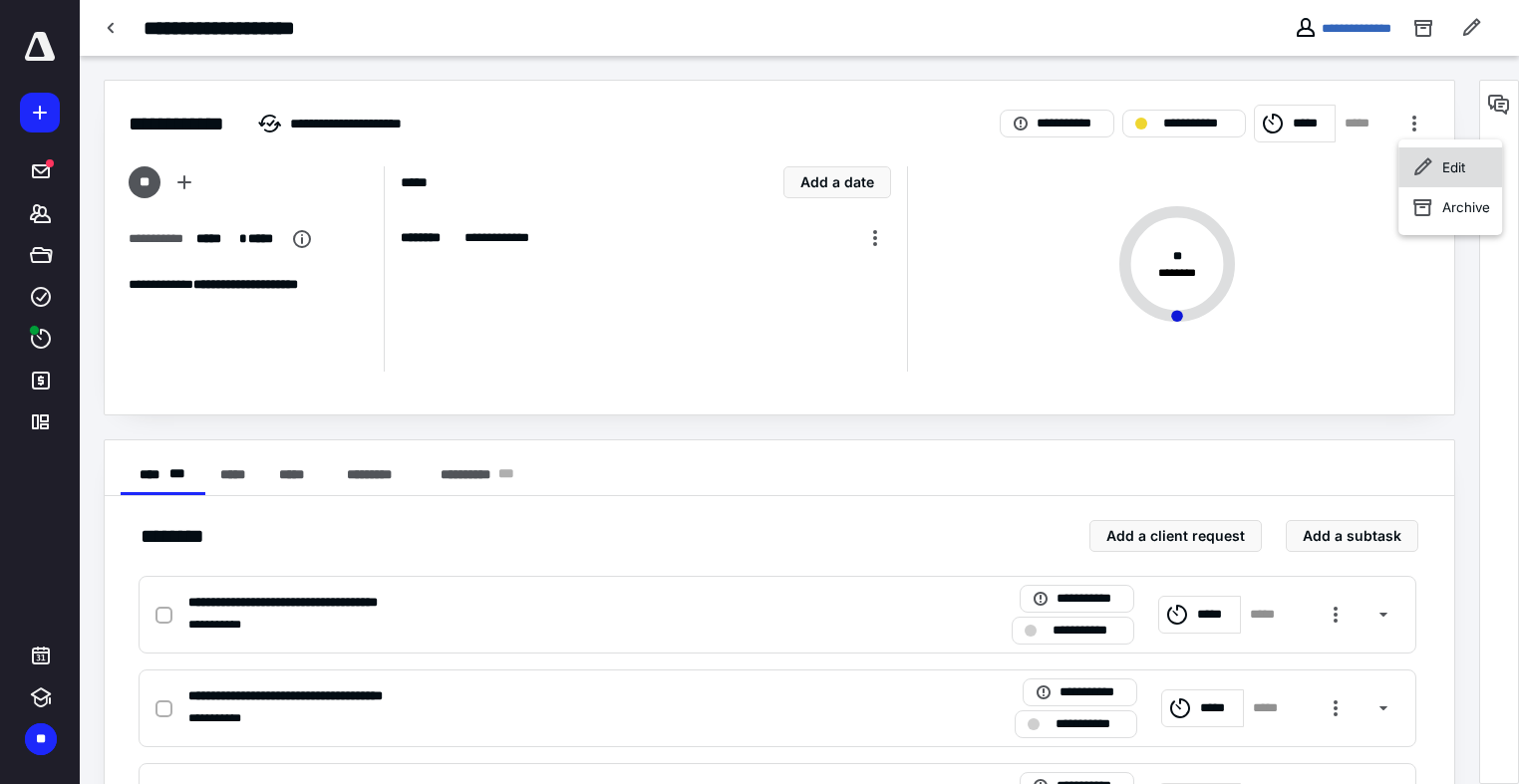 click on "Edit" at bounding box center [1450, 167] 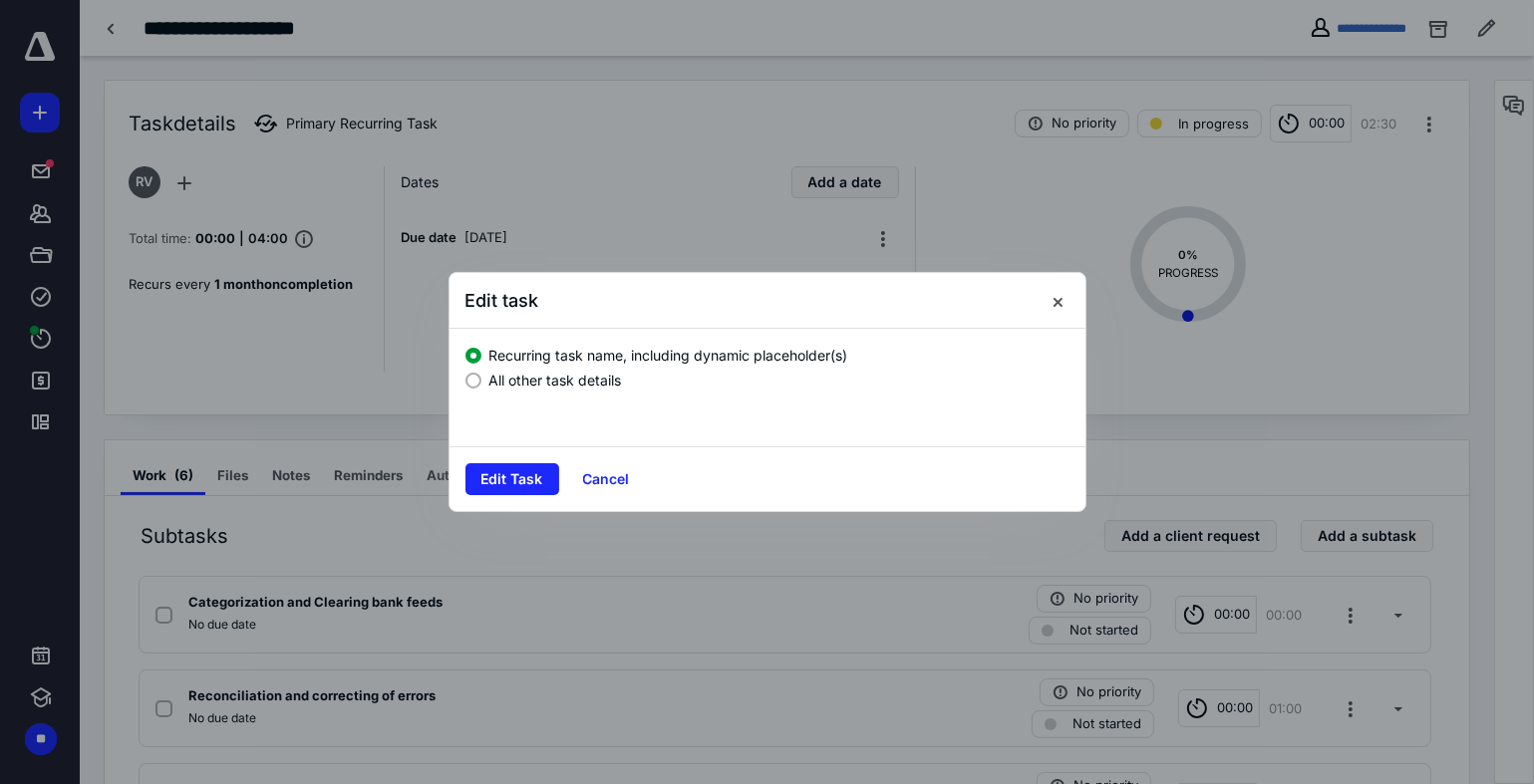 click on "All other task details" at bounding box center [555, 380] 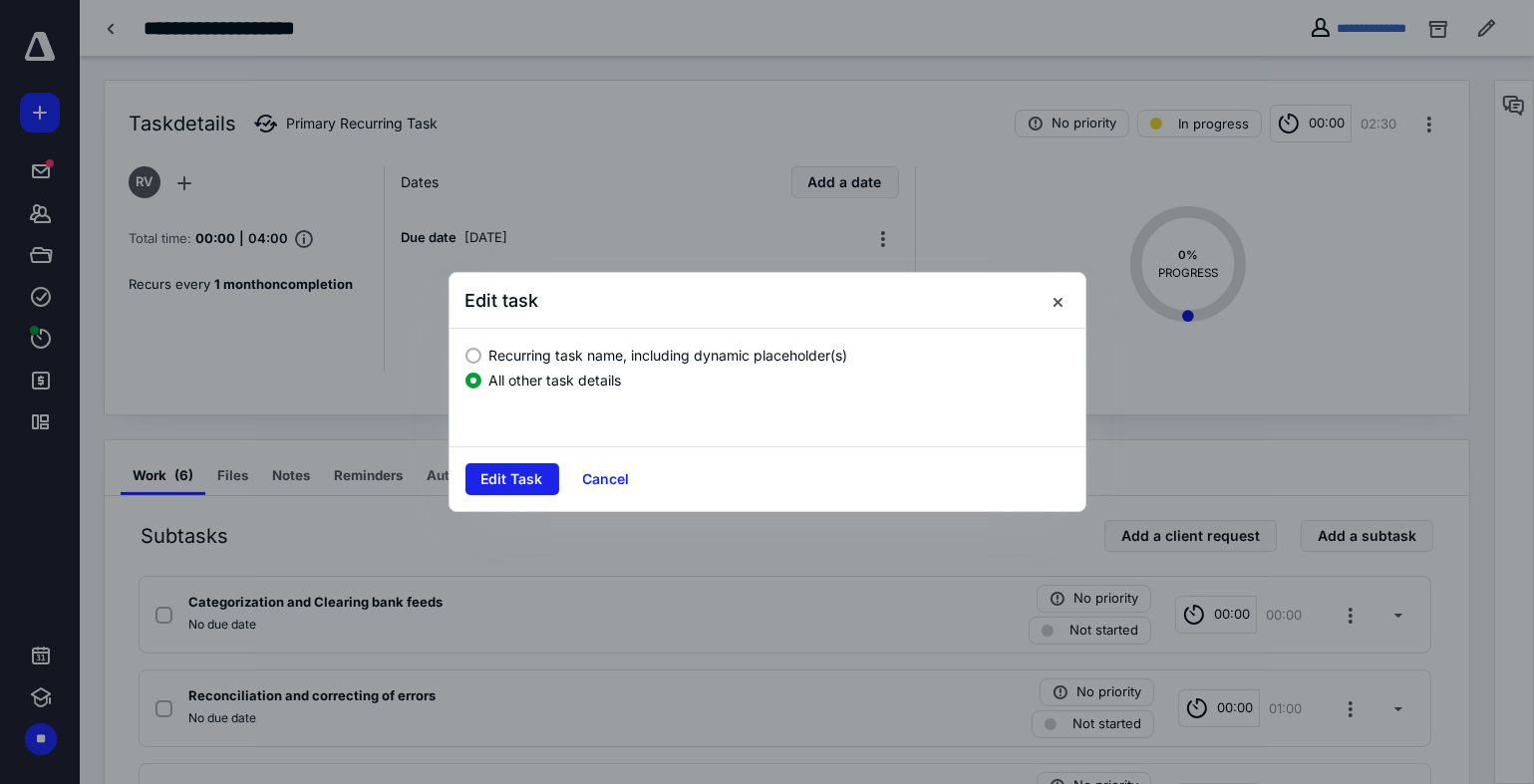 click on "Edit Task" at bounding box center (512, 479) 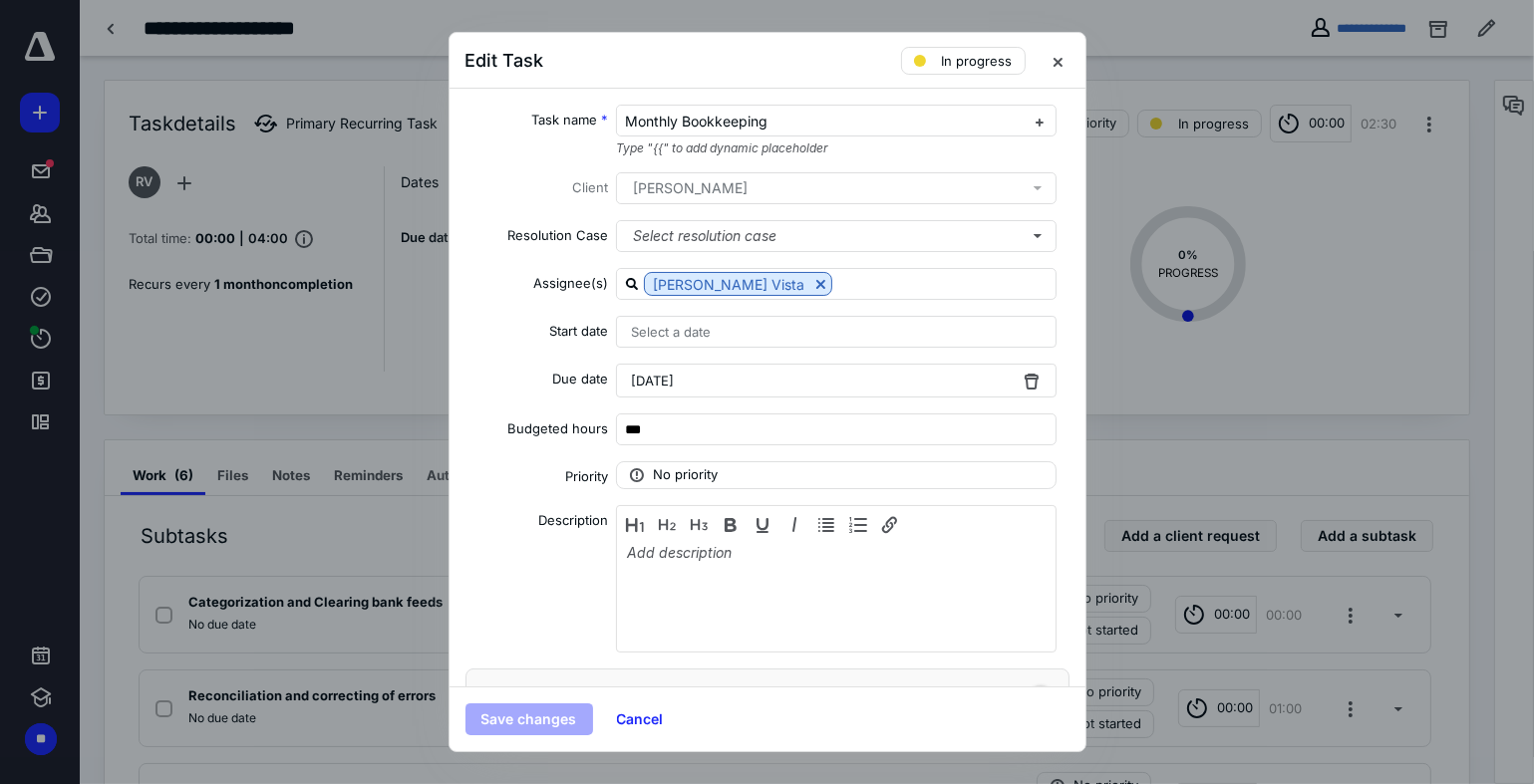 scroll, scrollTop: 261, scrollLeft: 0, axis: vertical 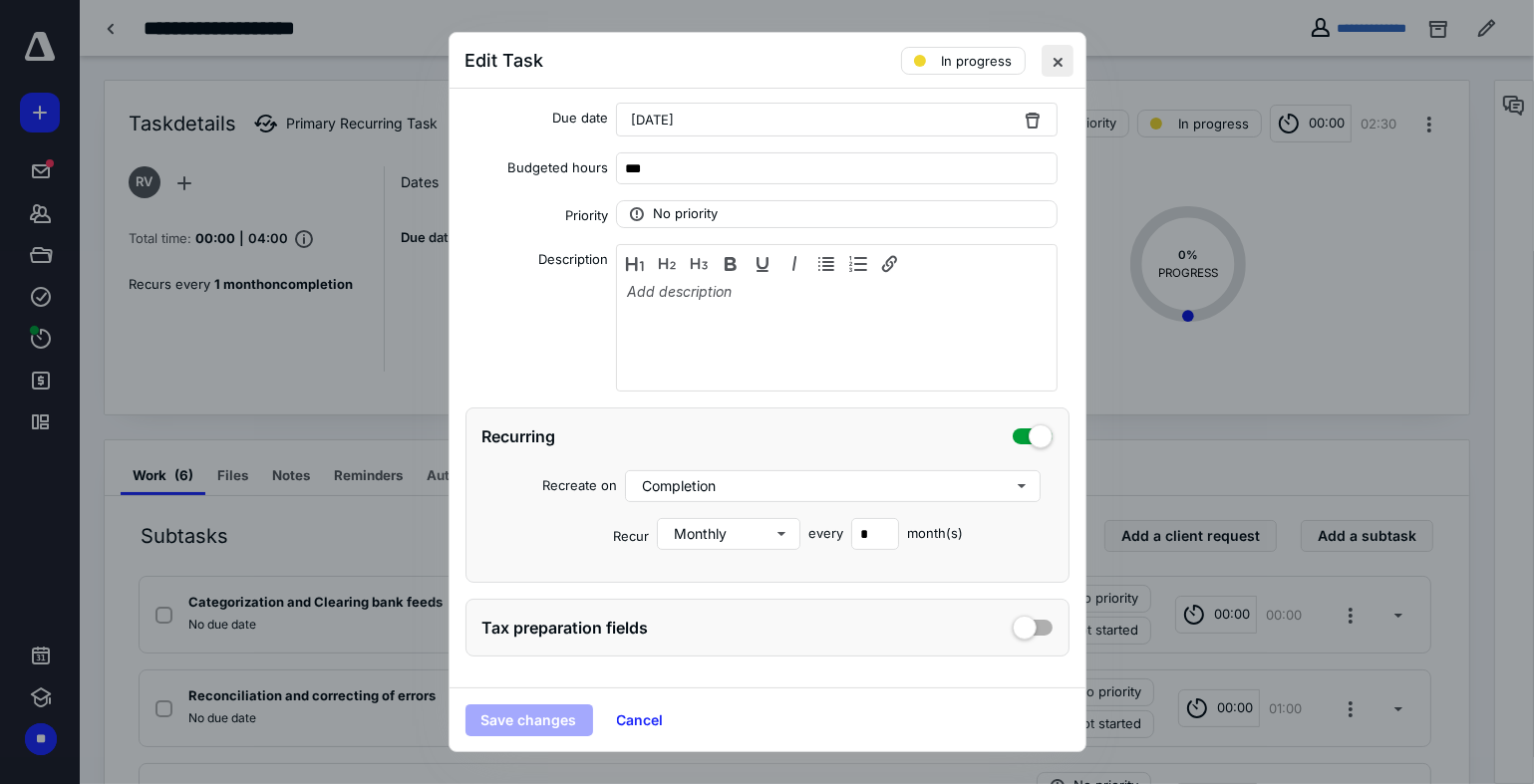 click at bounding box center (1058, 61) 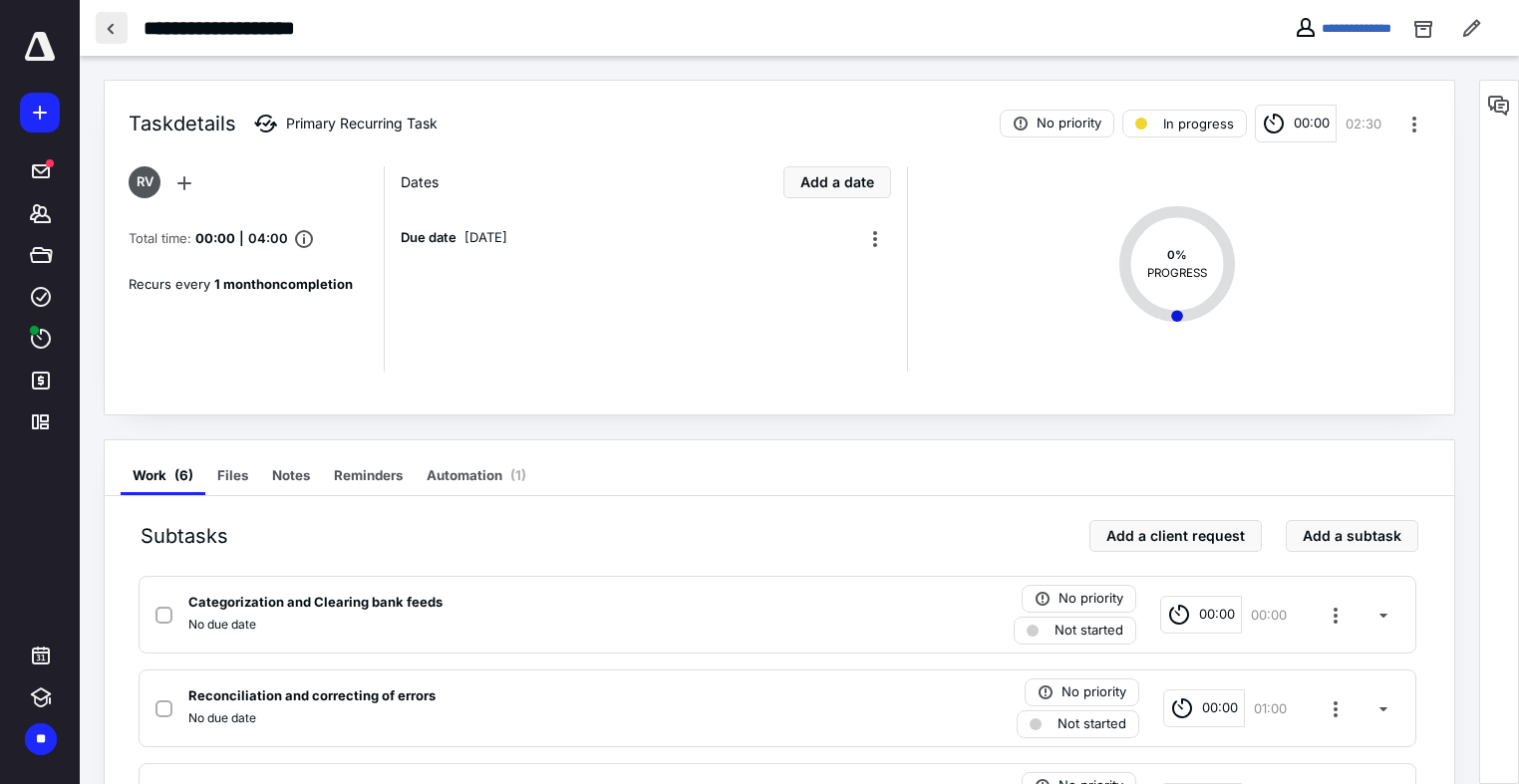 click at bounding box center [112, 28] 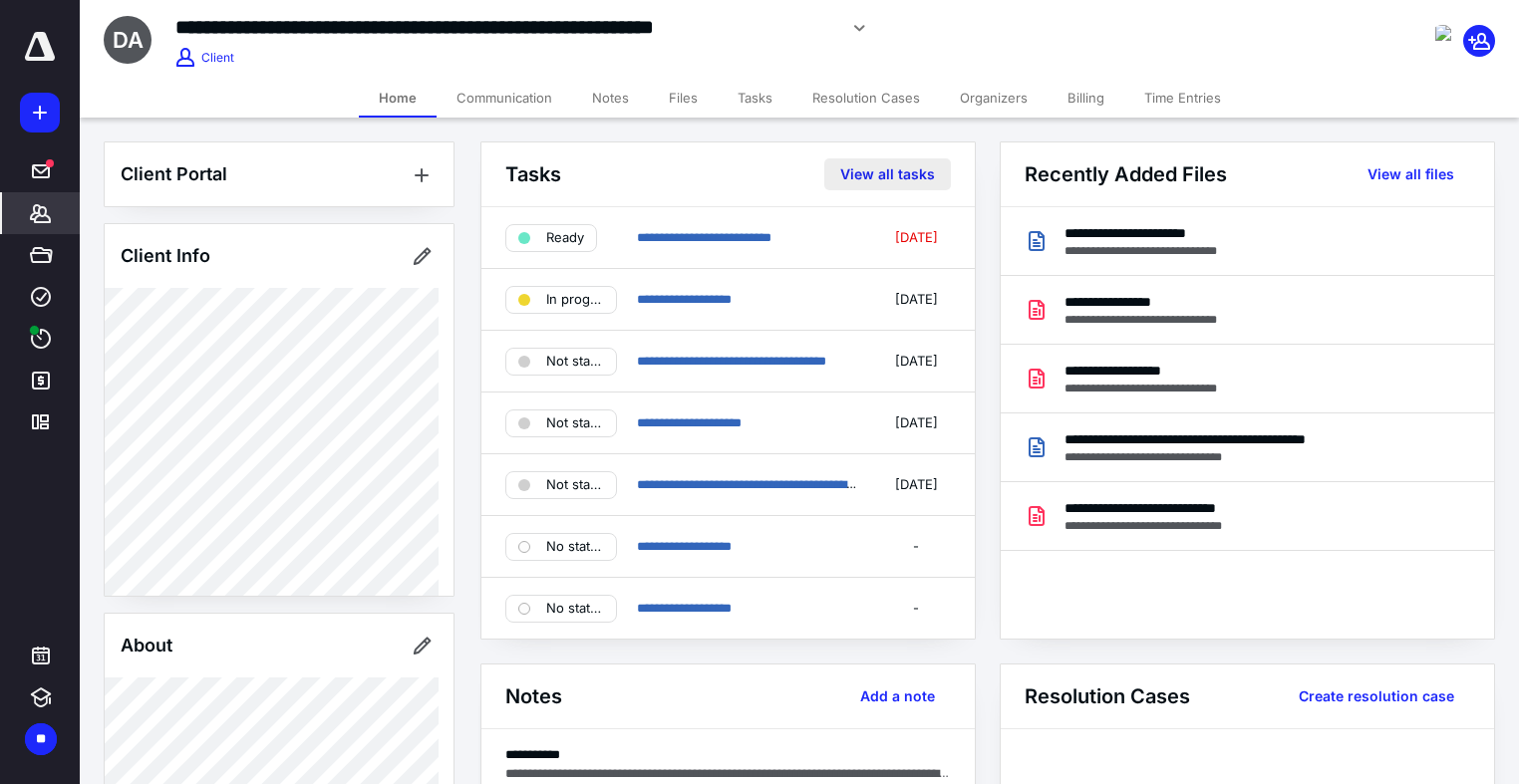 click on "View all tasks" at bounding box center [887, 174] 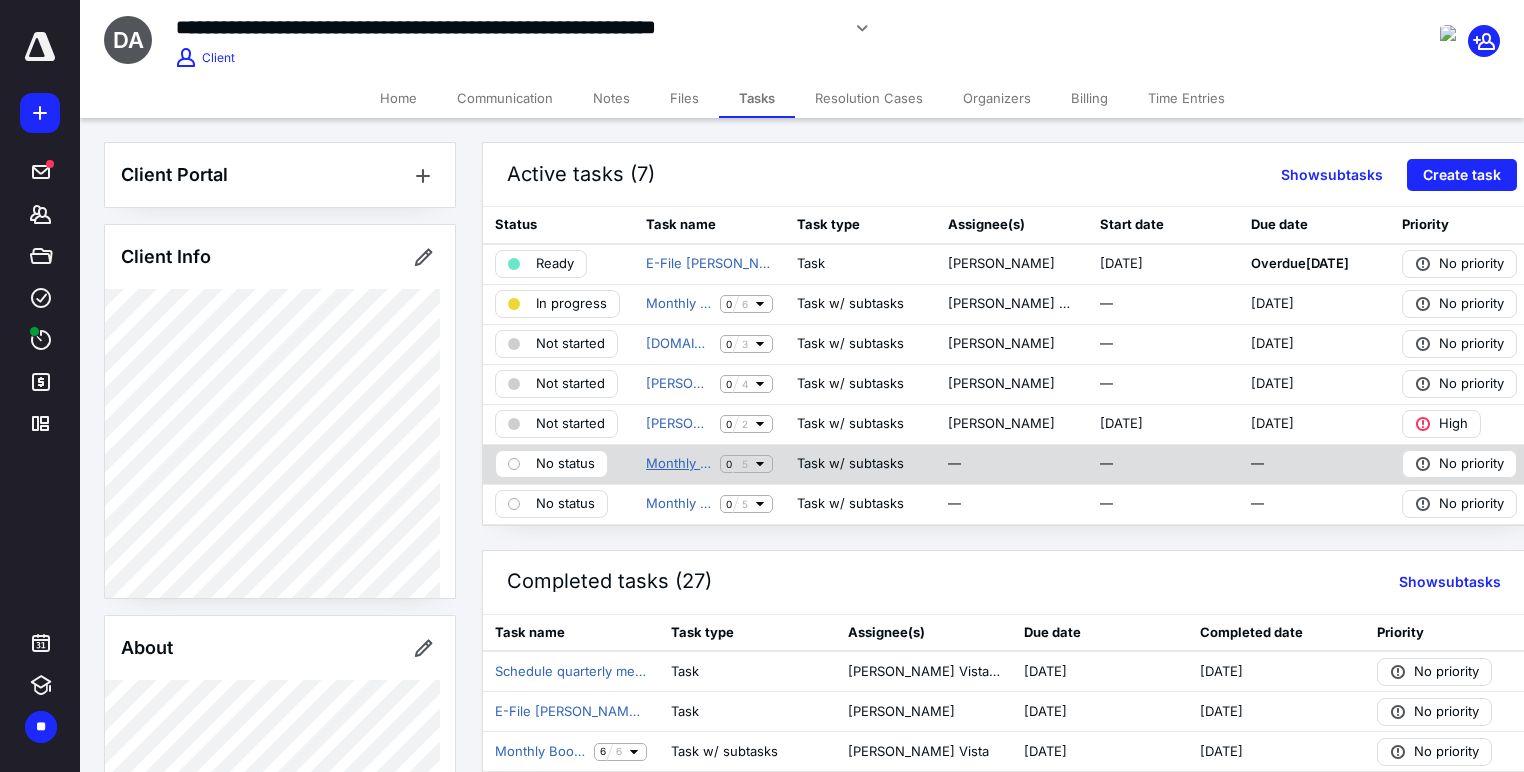 click on "Monthly Bookkeeping" at bounding box center [679, 464] 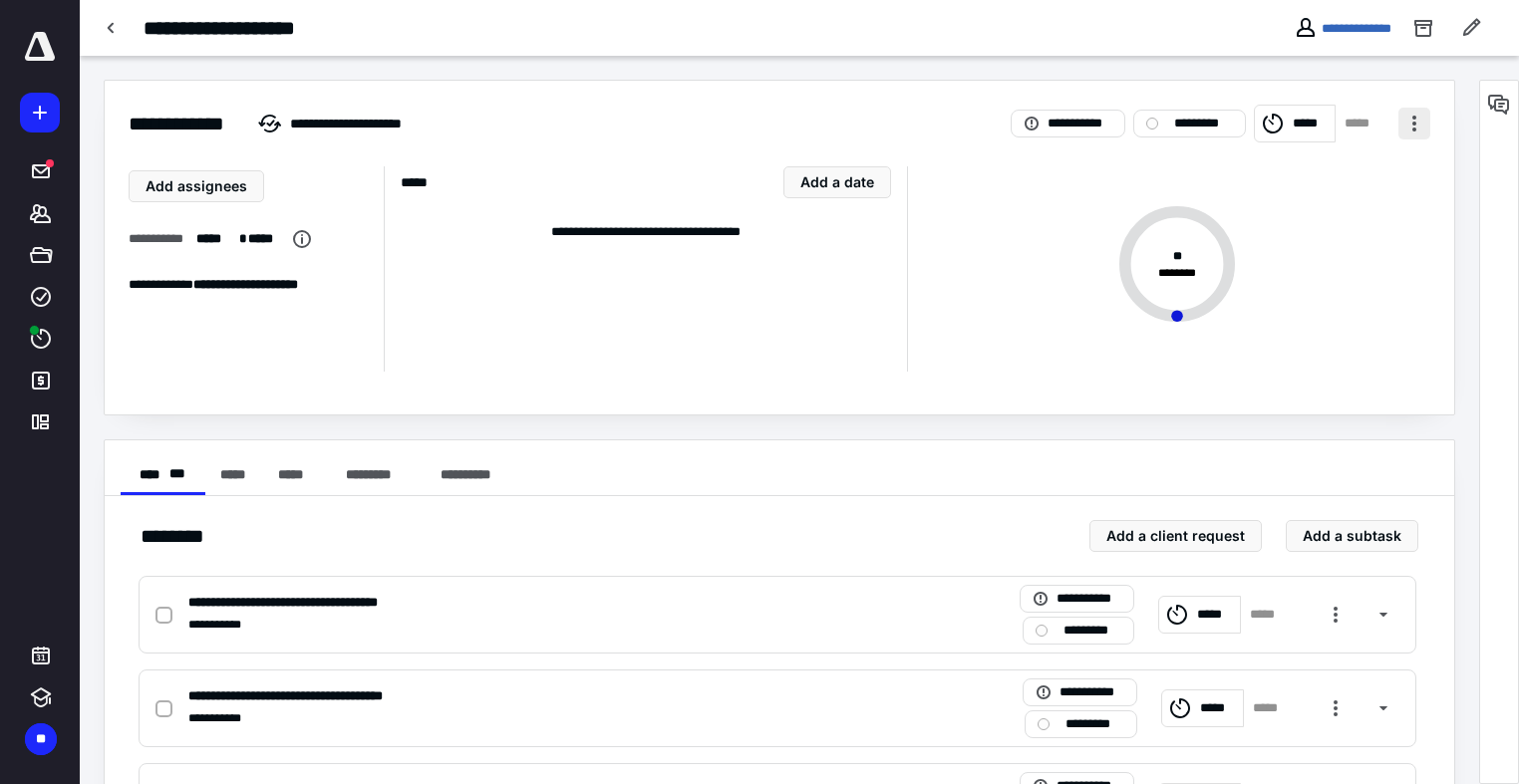 click at bounding box center [1414, 124] 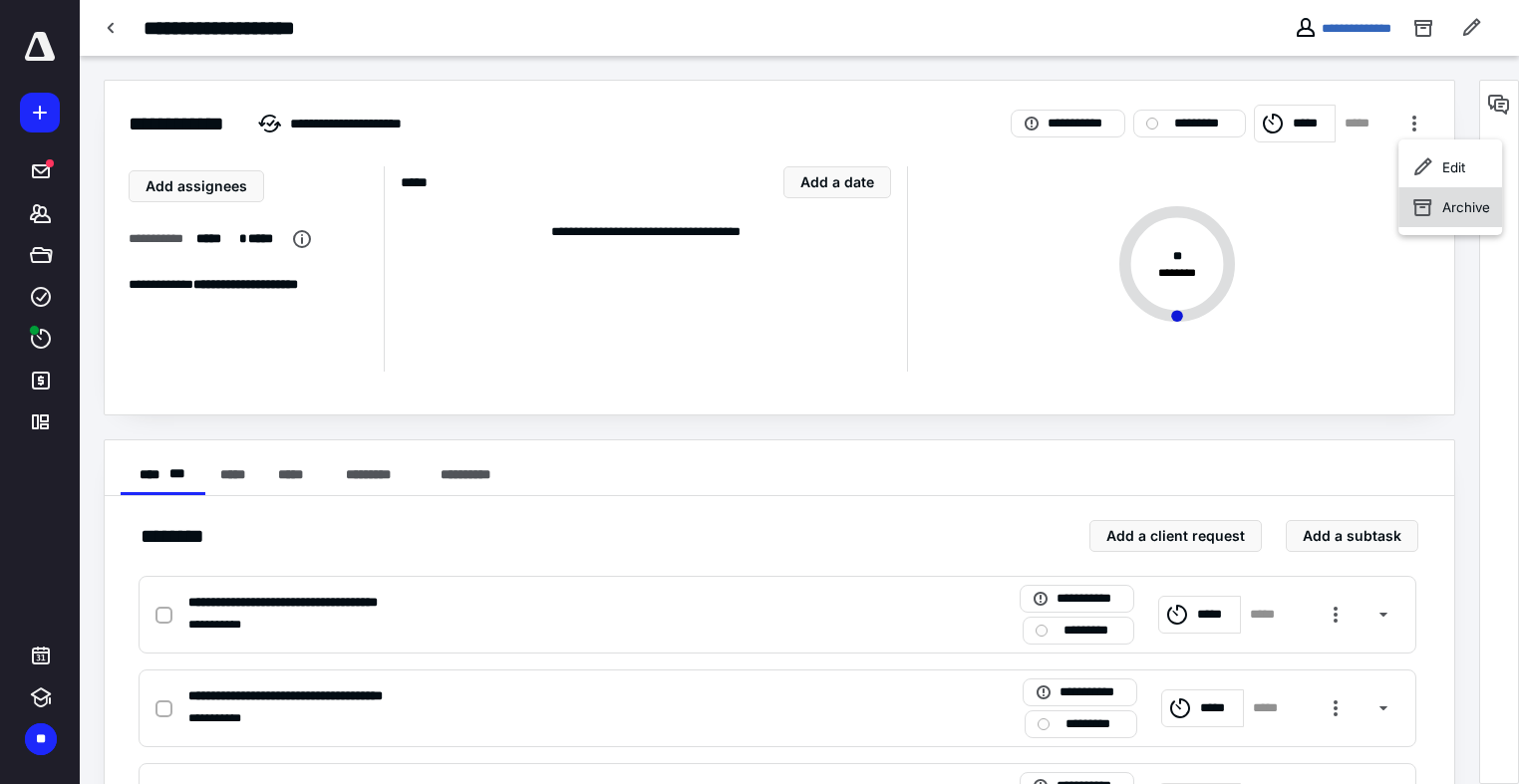 click 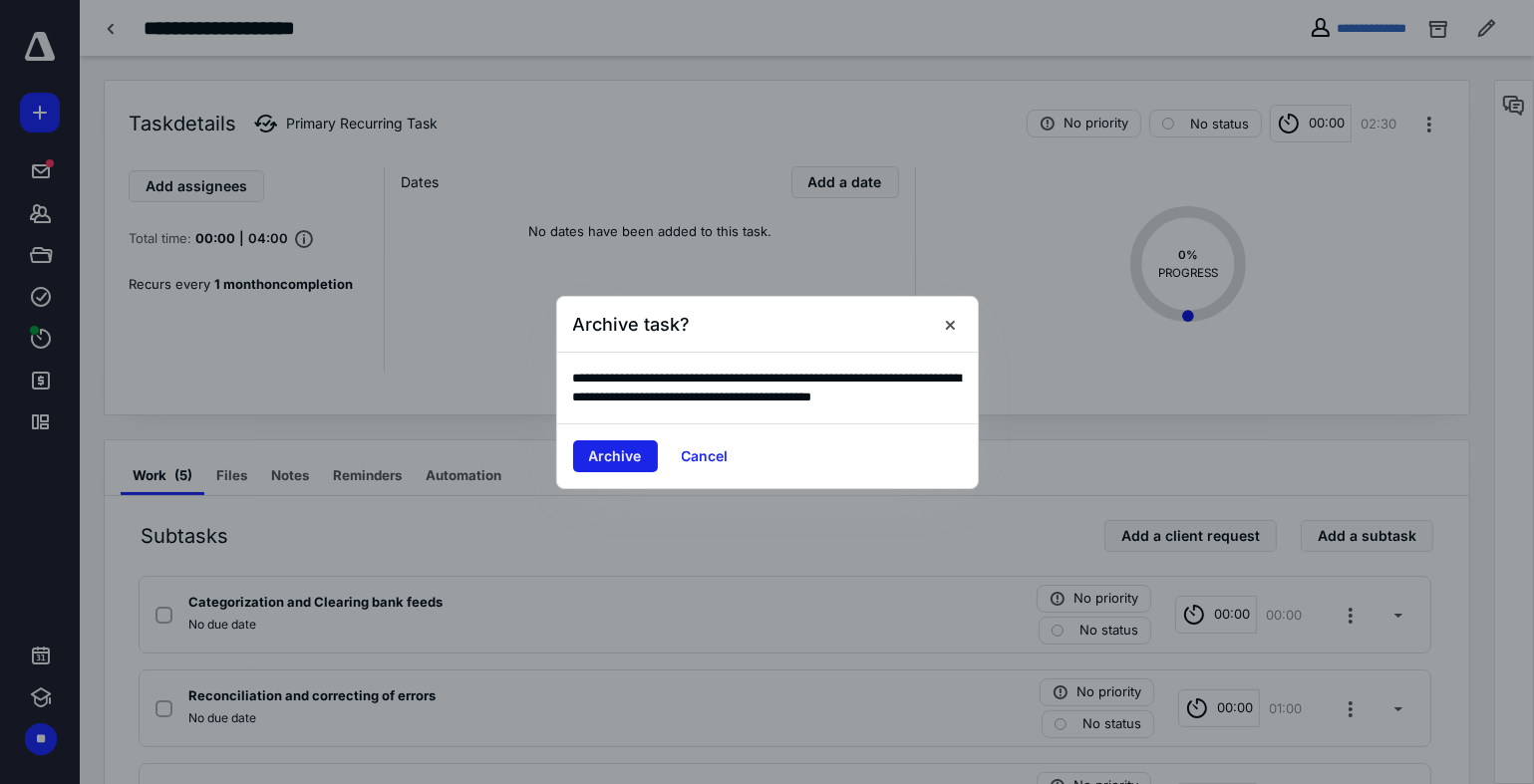 click on "Archive" at bounding box center [615, 456] 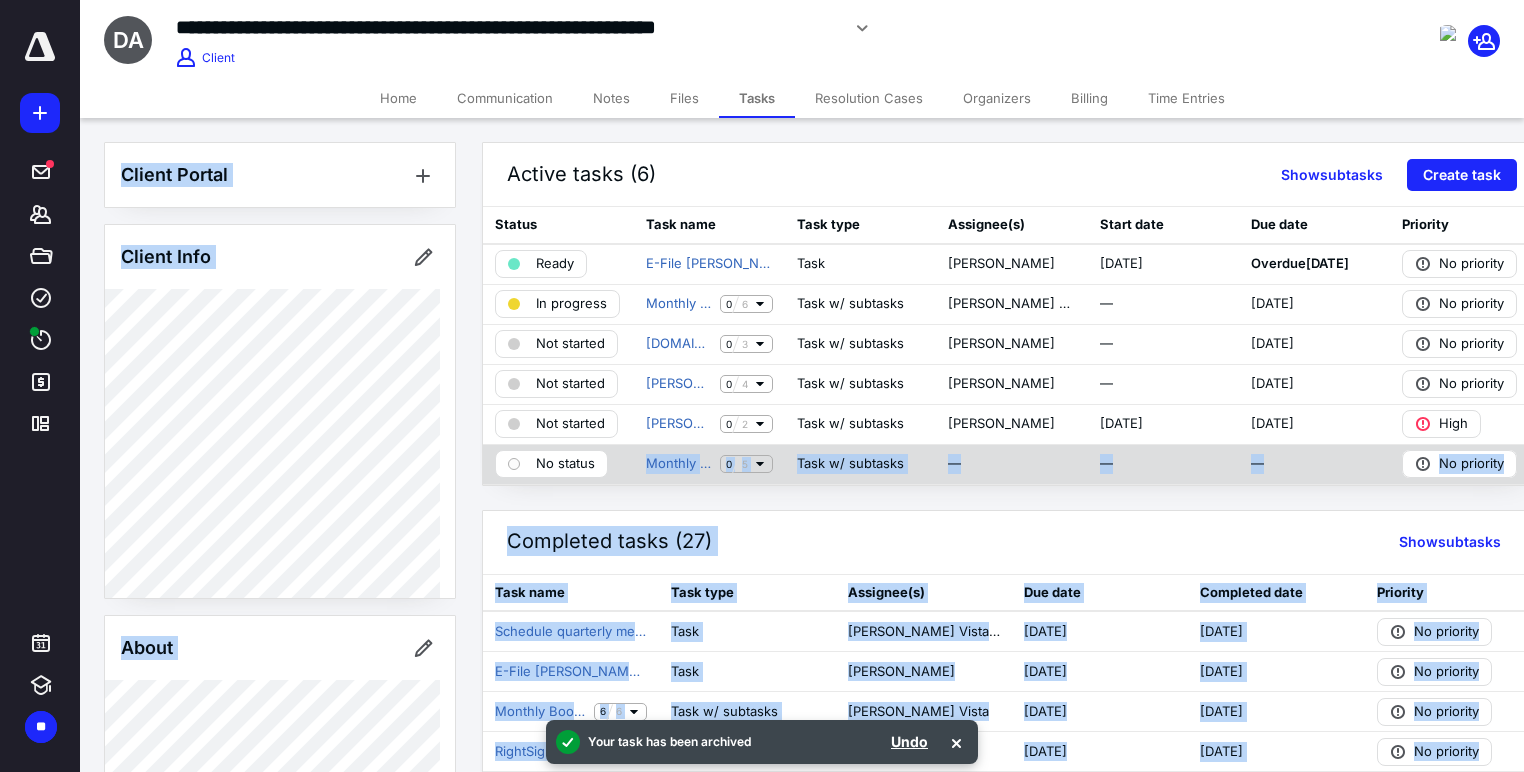 click on "Active   tasks   (6) Show  subtasks Create task Status Task name Task type Assignee(s) Start date Due date Priority Ready E-File [PERSON_NAME] of H 1040 Task [PERSON_NAME] [DATE] Overdue  [DATE] No priority In progress Monthly Bookkeeping  0 6 Task w/ subtasks [PERSON_NAME] Vista — [DATE] No priority Not started [DOMAIN_NAME] LLC CA Annual Report 0 3 Task w/ subtasks [PERSON_NAME] — [DATE] No priority Not started [PERSON_NAME] 1120-S 0 4 Task w/ subtasks [PERSON_NAME] — [DATE] No priority Not started [PERSON_NAME] 1040 Annual Income Tax Reporting 0 2 Task w/ subtasks [PERSON_NAME] [DATE] [DATE] High No status Monthly Bookkeeping  0 5 Task w/ subtasks — — — No priority Completed   tasks   (27) Show  subtasks Task name Task type Assignee(s) Due date Completed date Priority Schedule quarterly meeting [PERSON_NAME] Task [PERSON_NAME] Vista, [PERSON_NAME] [DATE] [DATE] No priority E-File [PERSON_NAME] 1040 Task [PERSON_NAME] [DATE] [DATE] No priority Monthly Bookkeeping  6 6 Task w/ subtasks [PERSON_NAME] Vista Task" at bounding box center [991, 791] 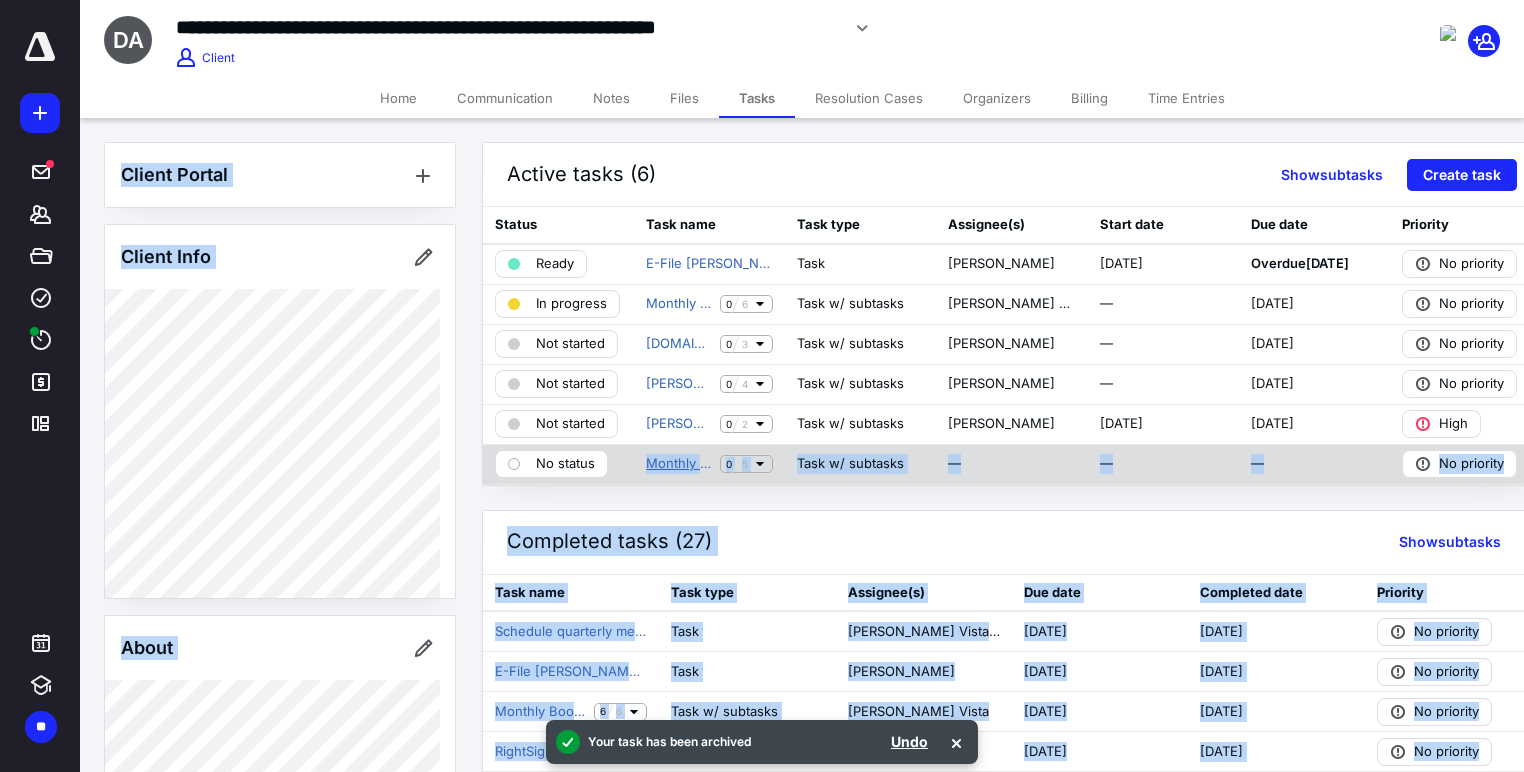 click on "Monthly Bookkeeping" at bounding box center (679, 464) 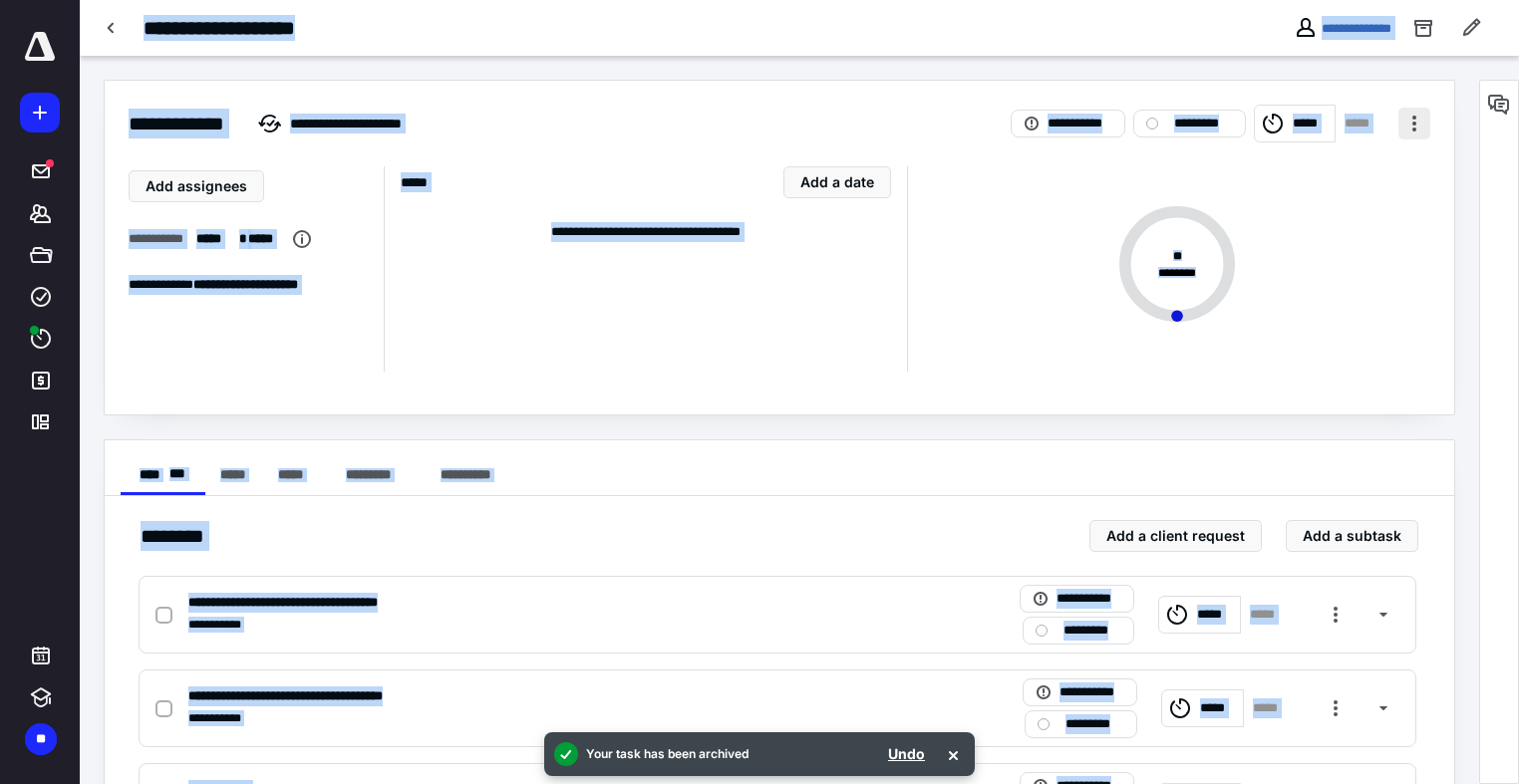 click at bounding box center (1414, 124) 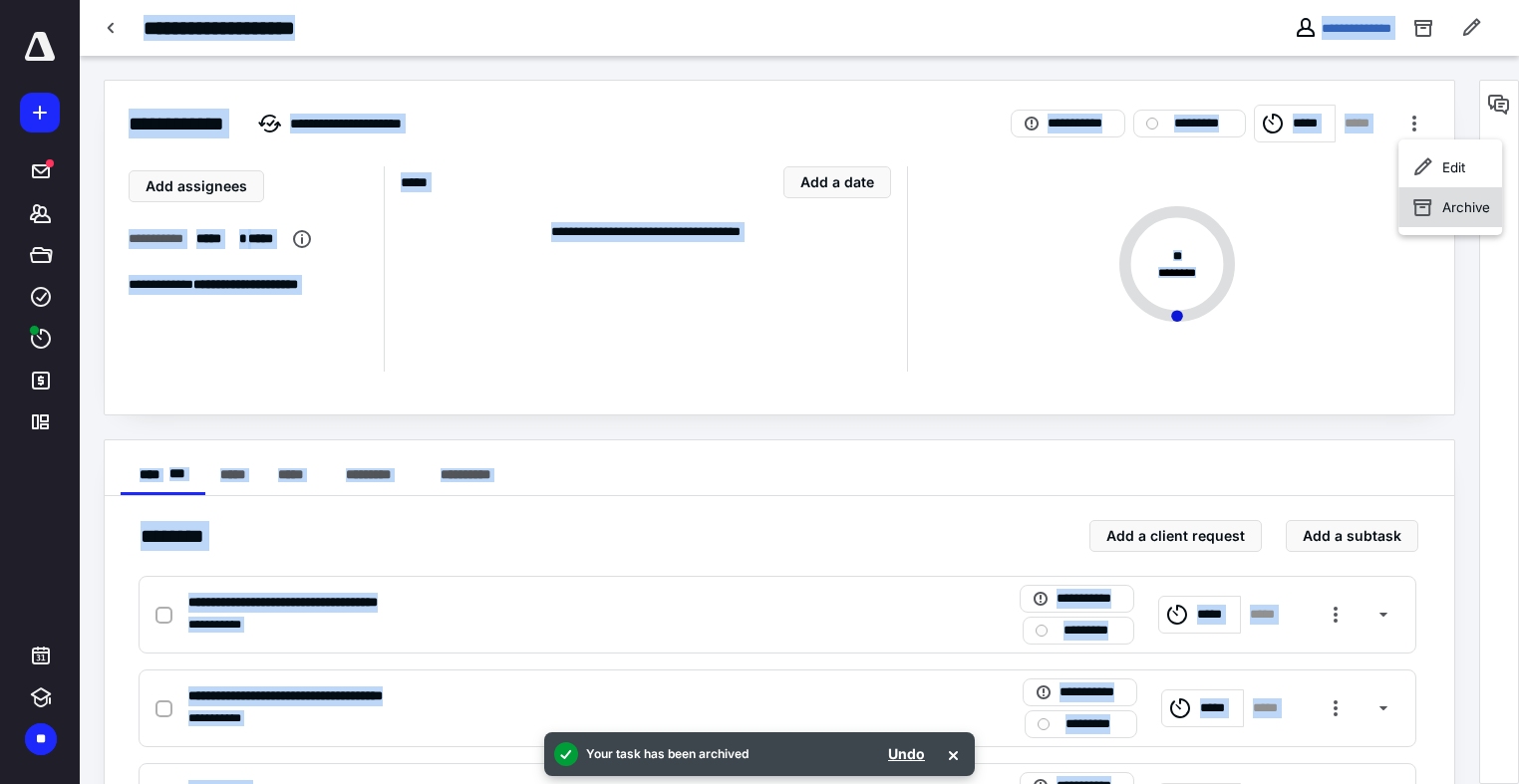 click 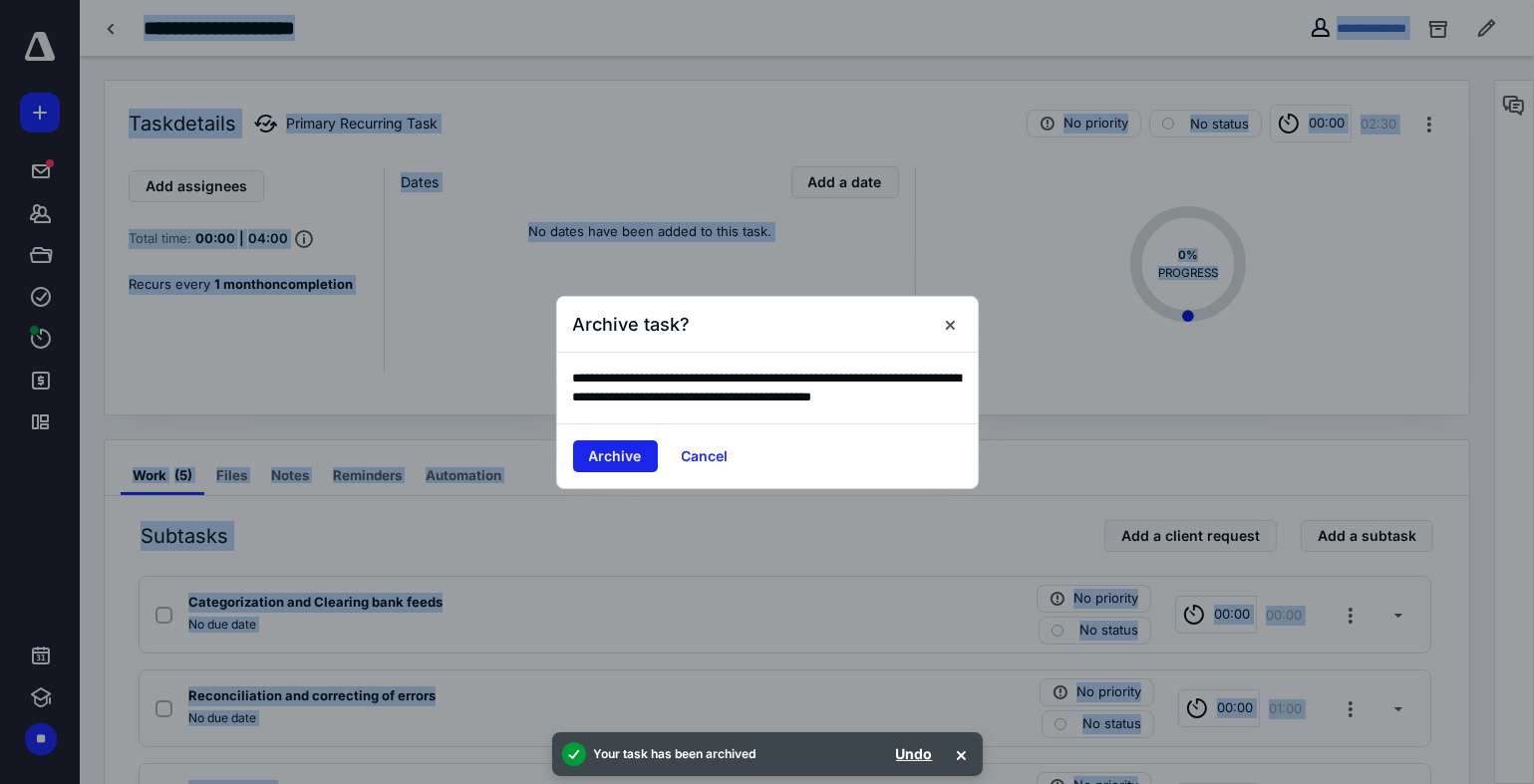 click on "Archive" at bounding box center [615, 456] 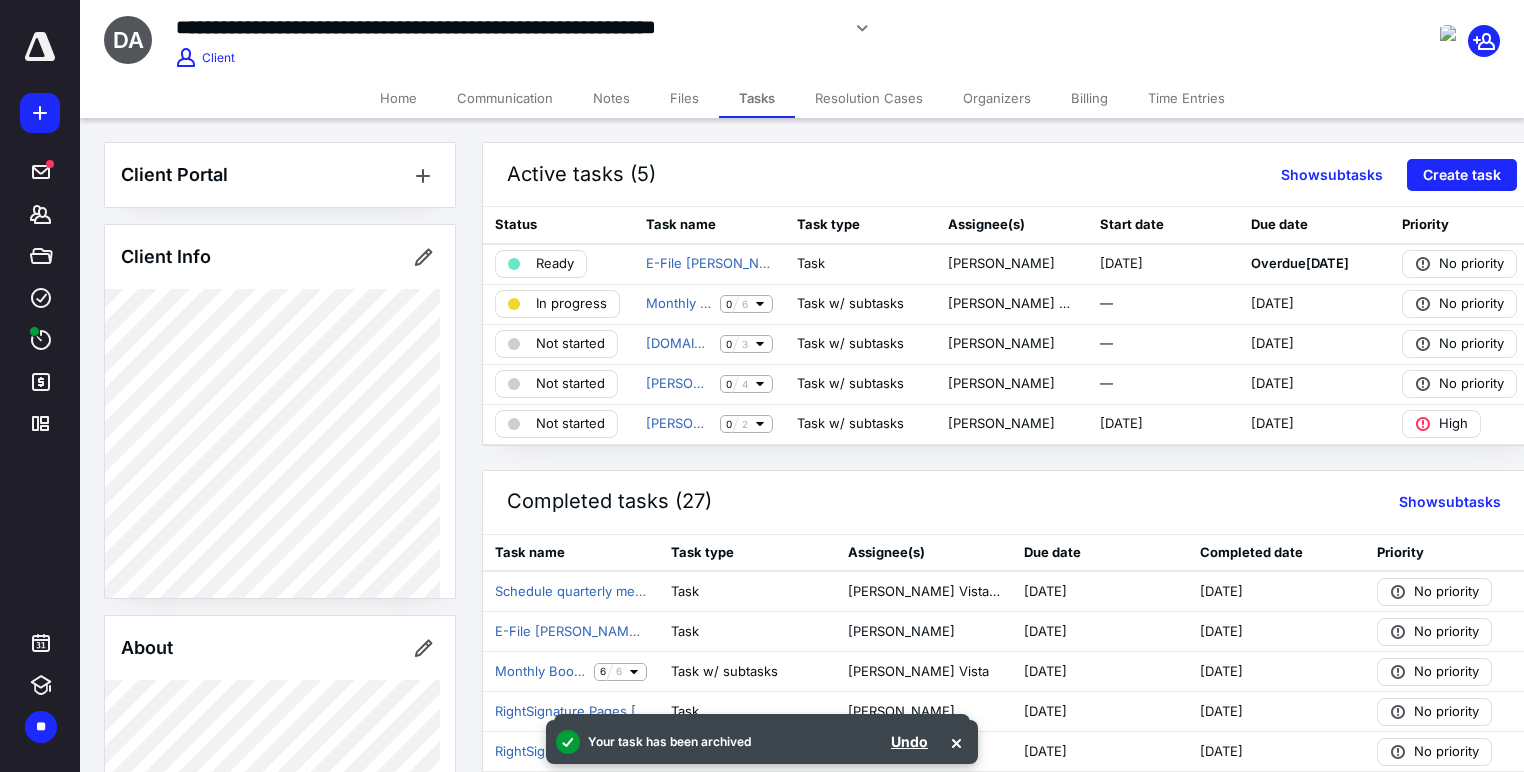 click on "Home Communication Notes Files Tasks Resolution Cases Organizers Billing Time Entries" at bounding box center (802, 98) 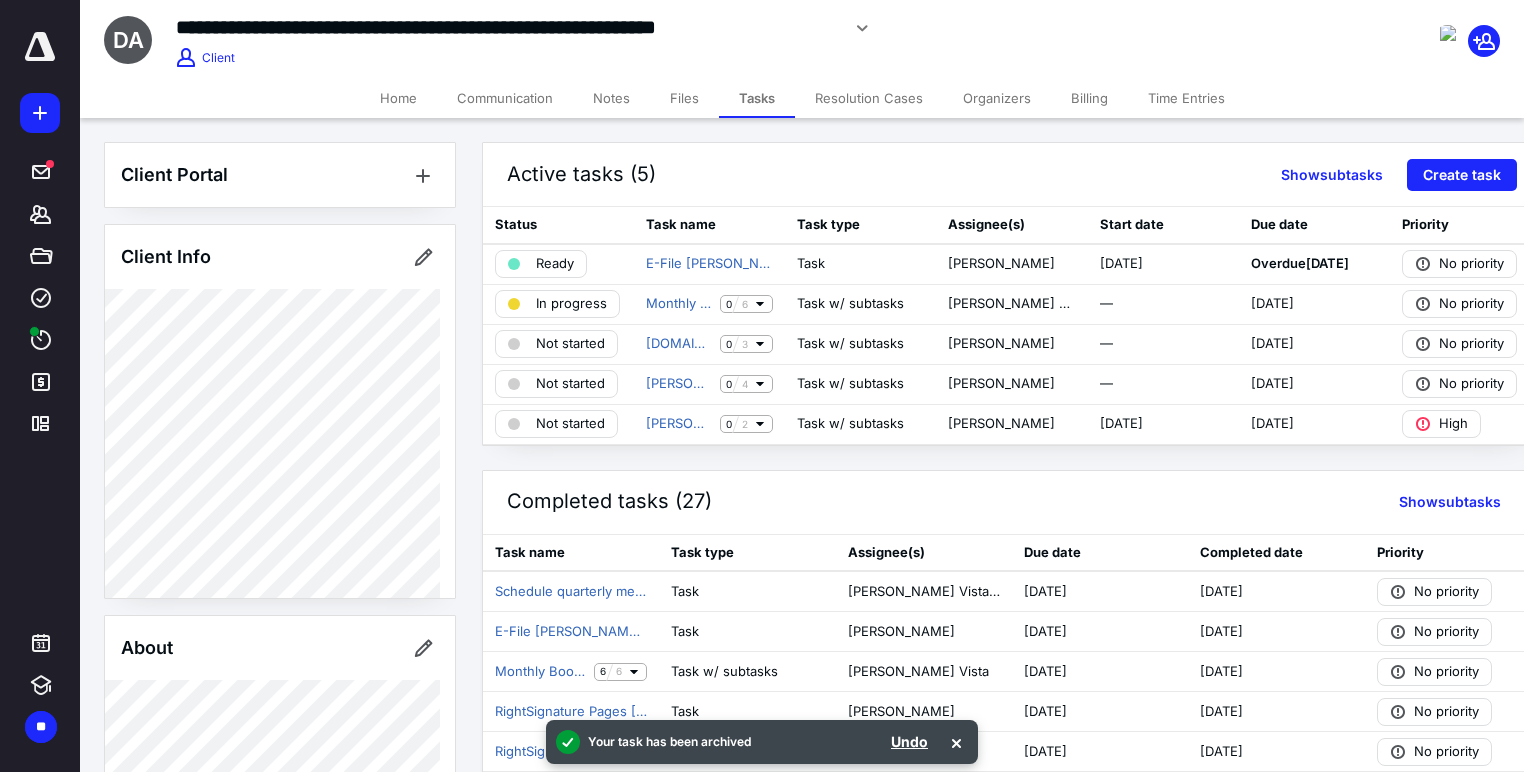 click on "Home" at bounding box center (398, 98) 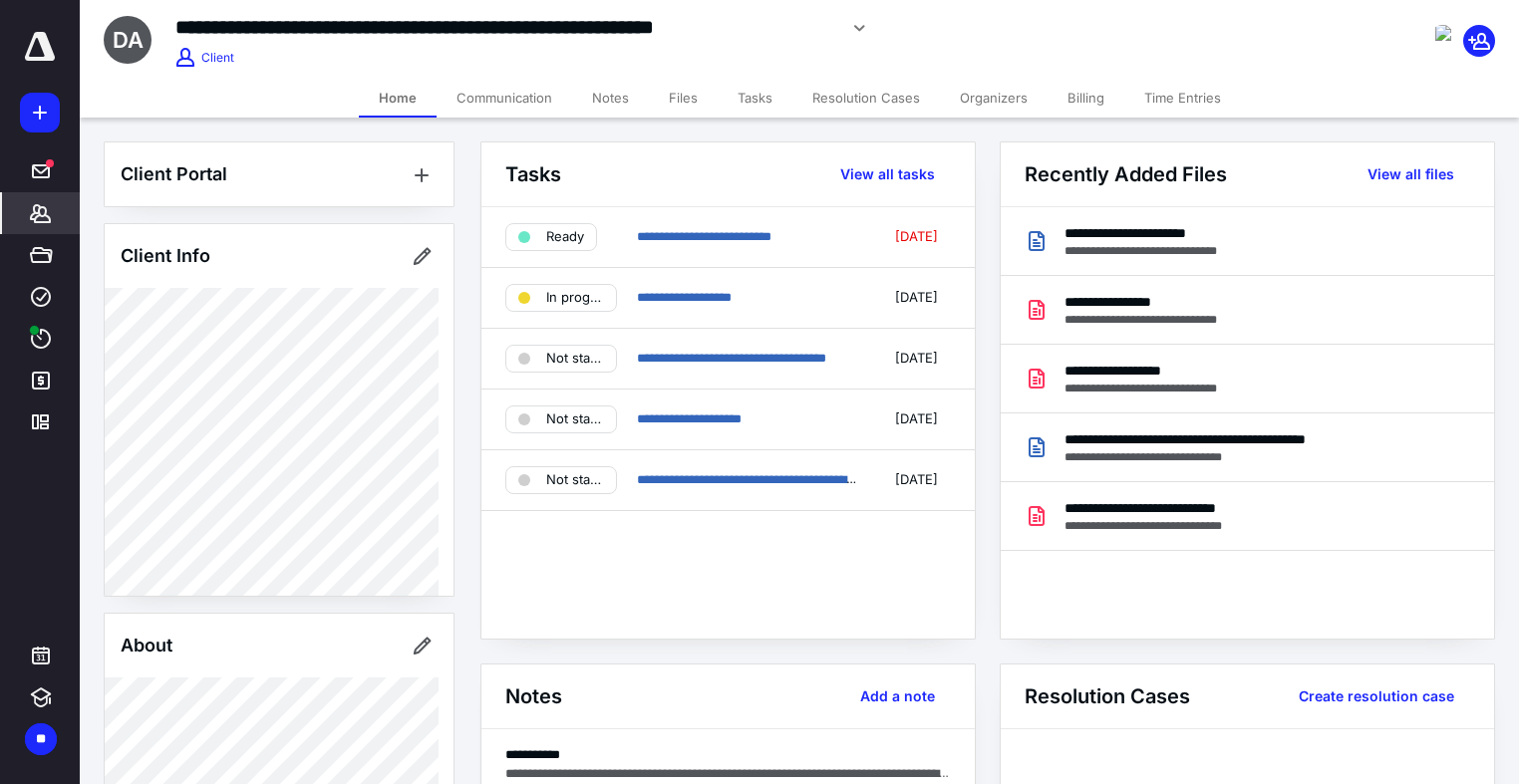 click 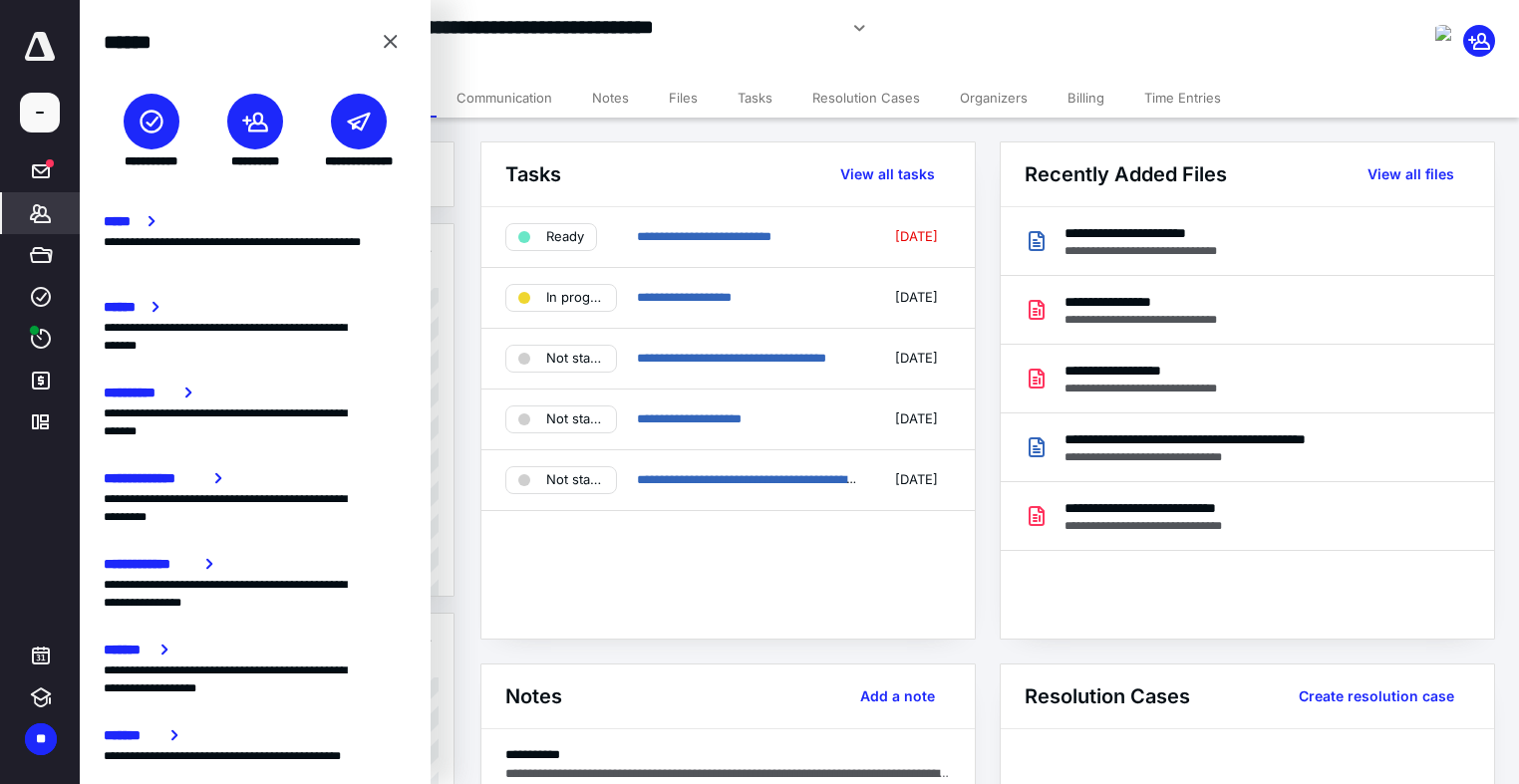 click at bounding box center [152, 122] 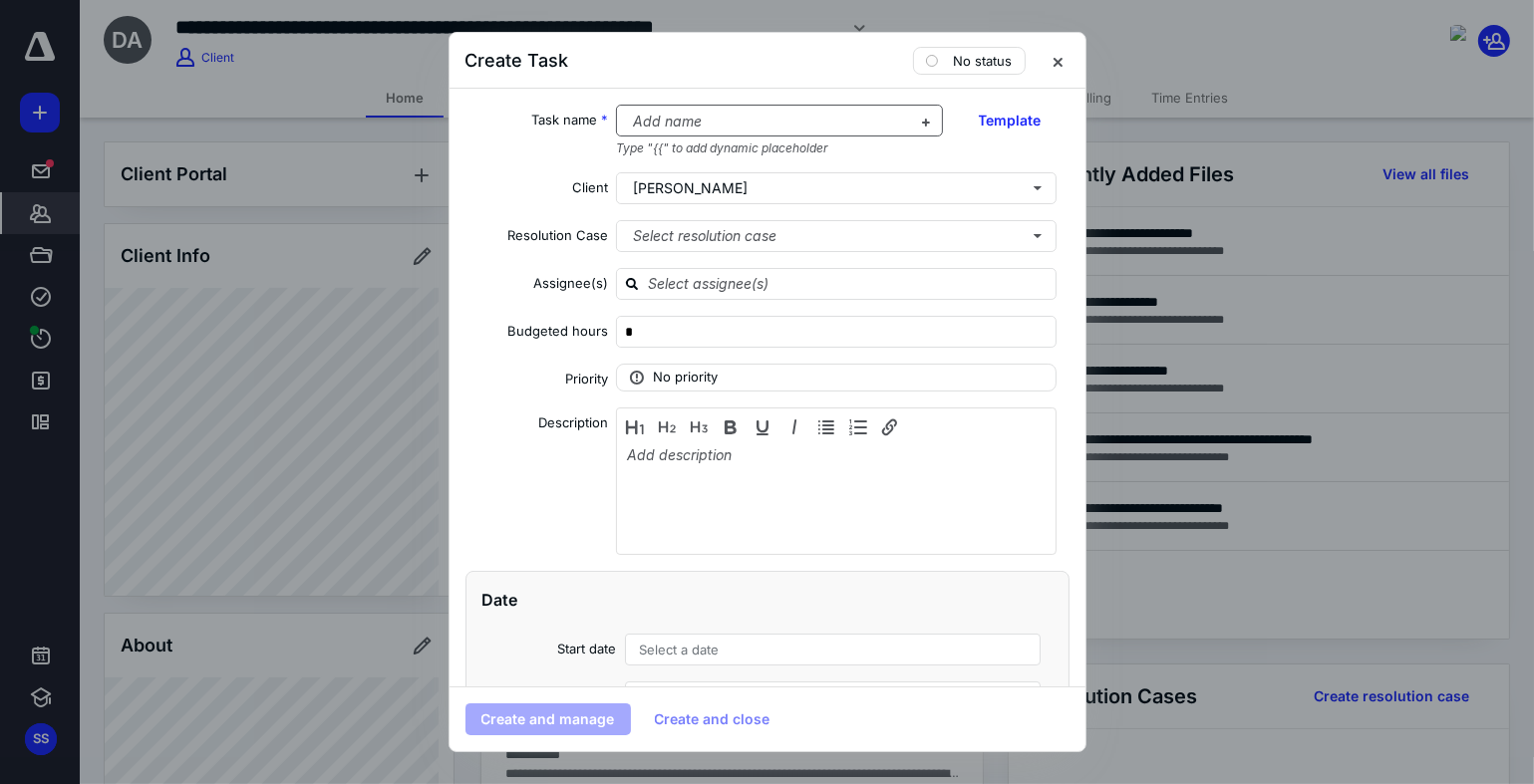click at bounding box center (767, 122) 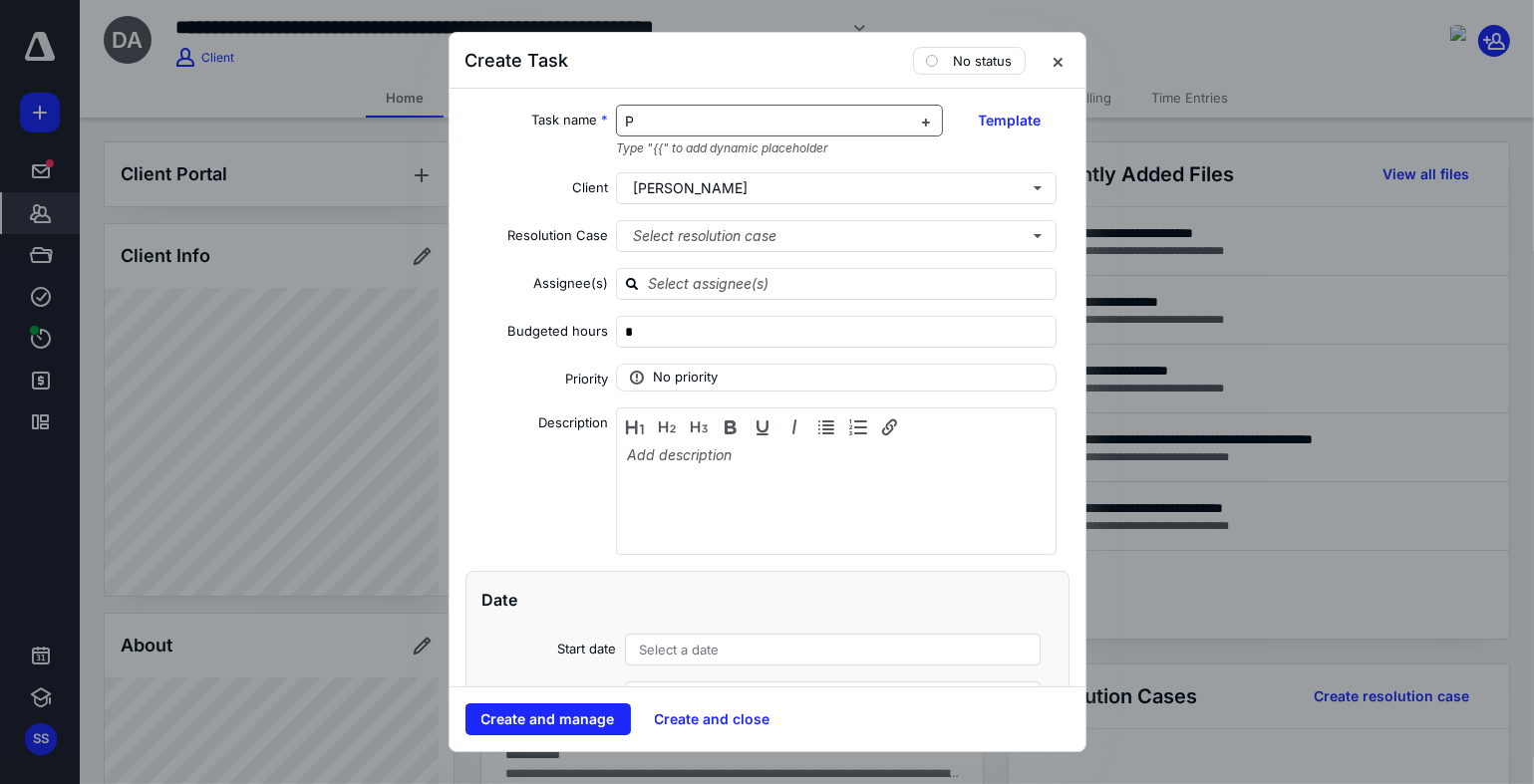 type 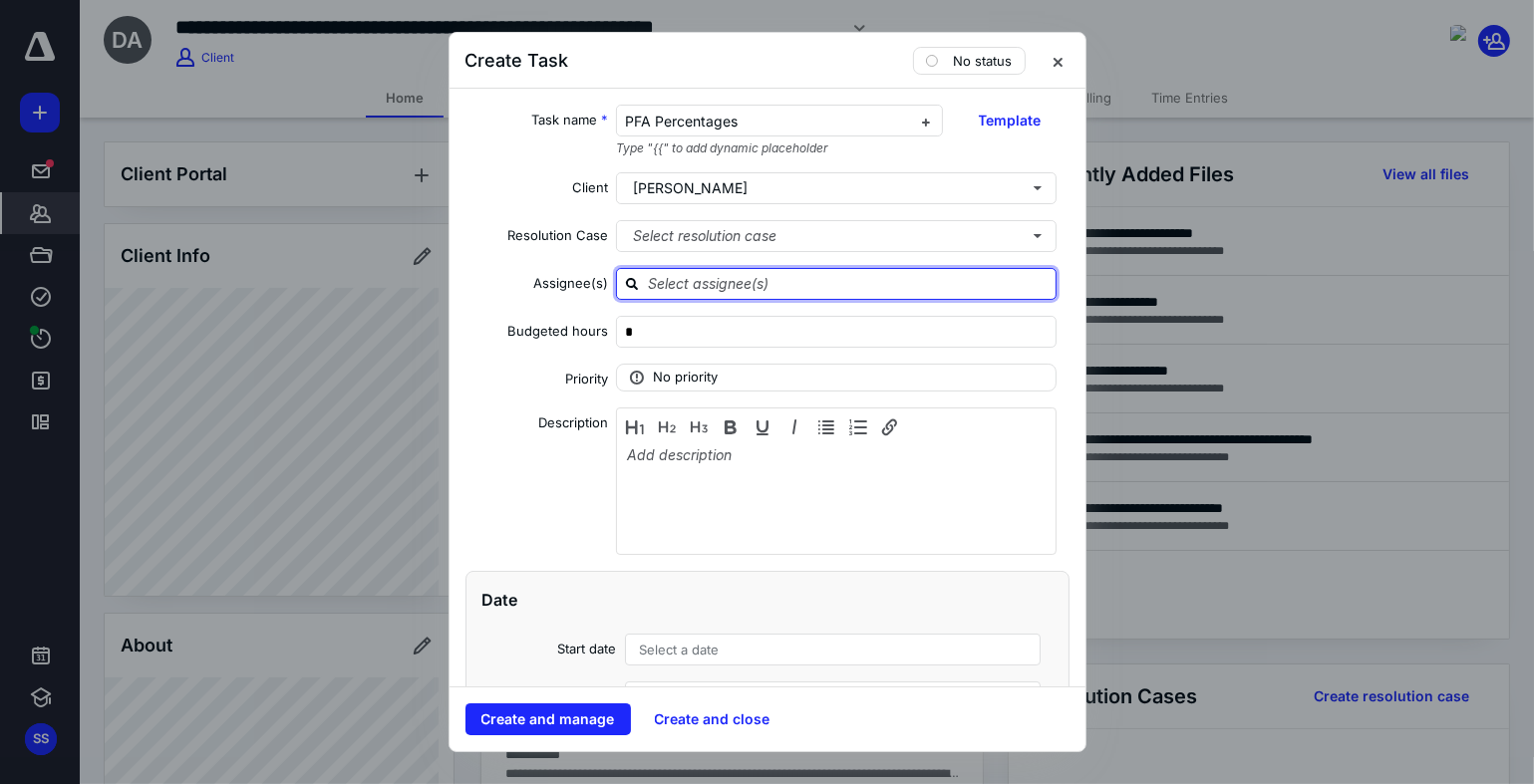 click at bounding box center [848, 283] 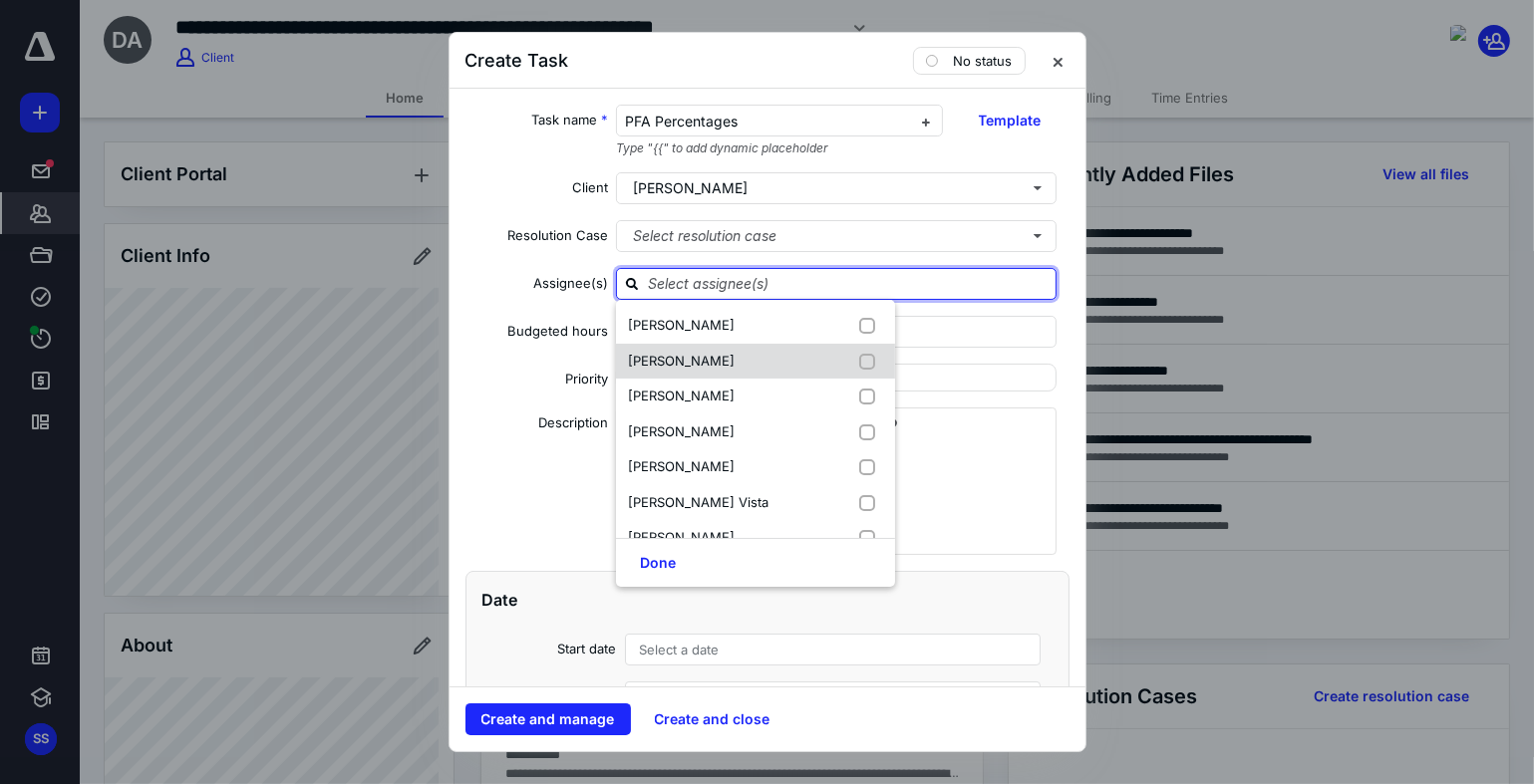 click at bounding box center (871, 362) 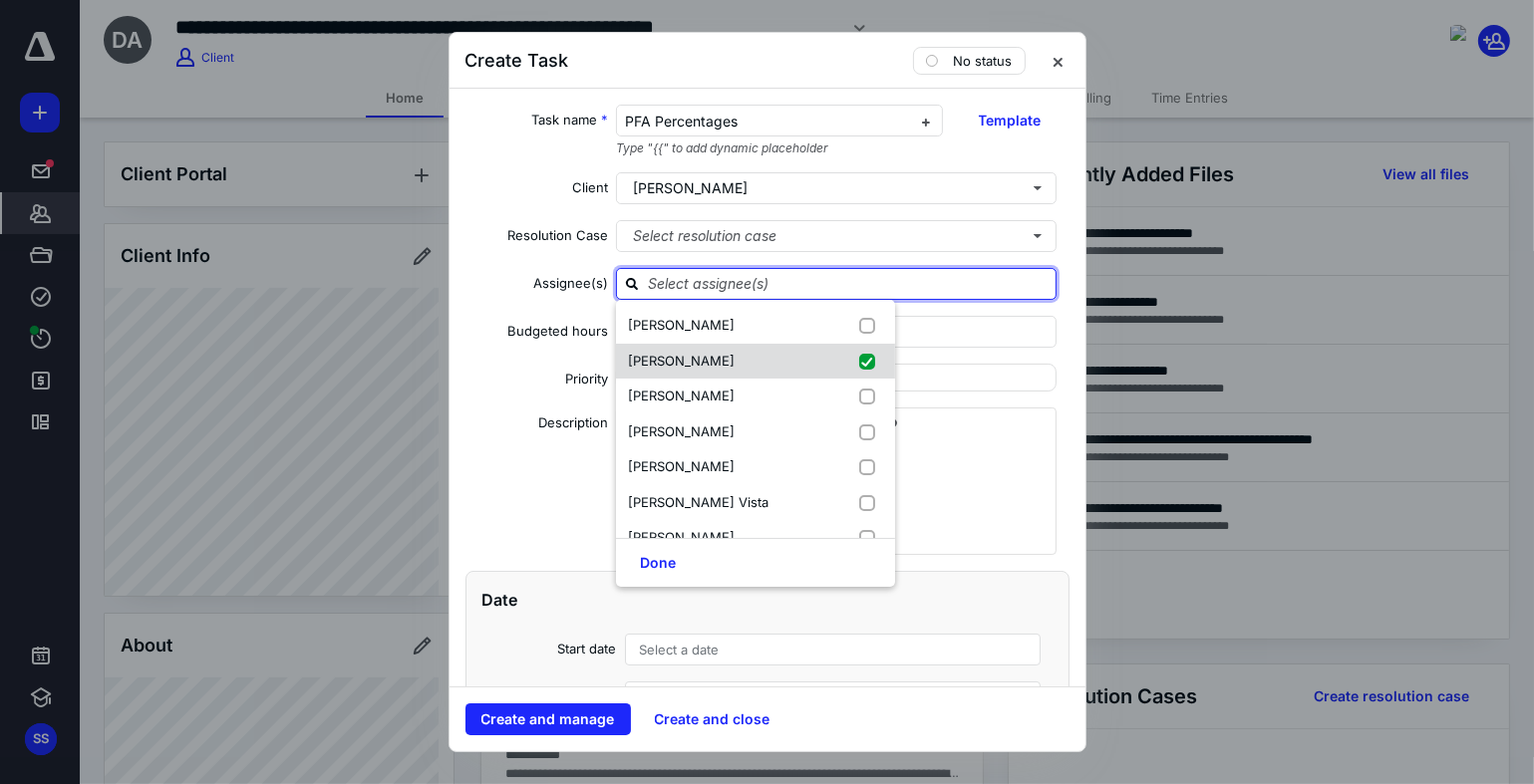 checkbox on "true" 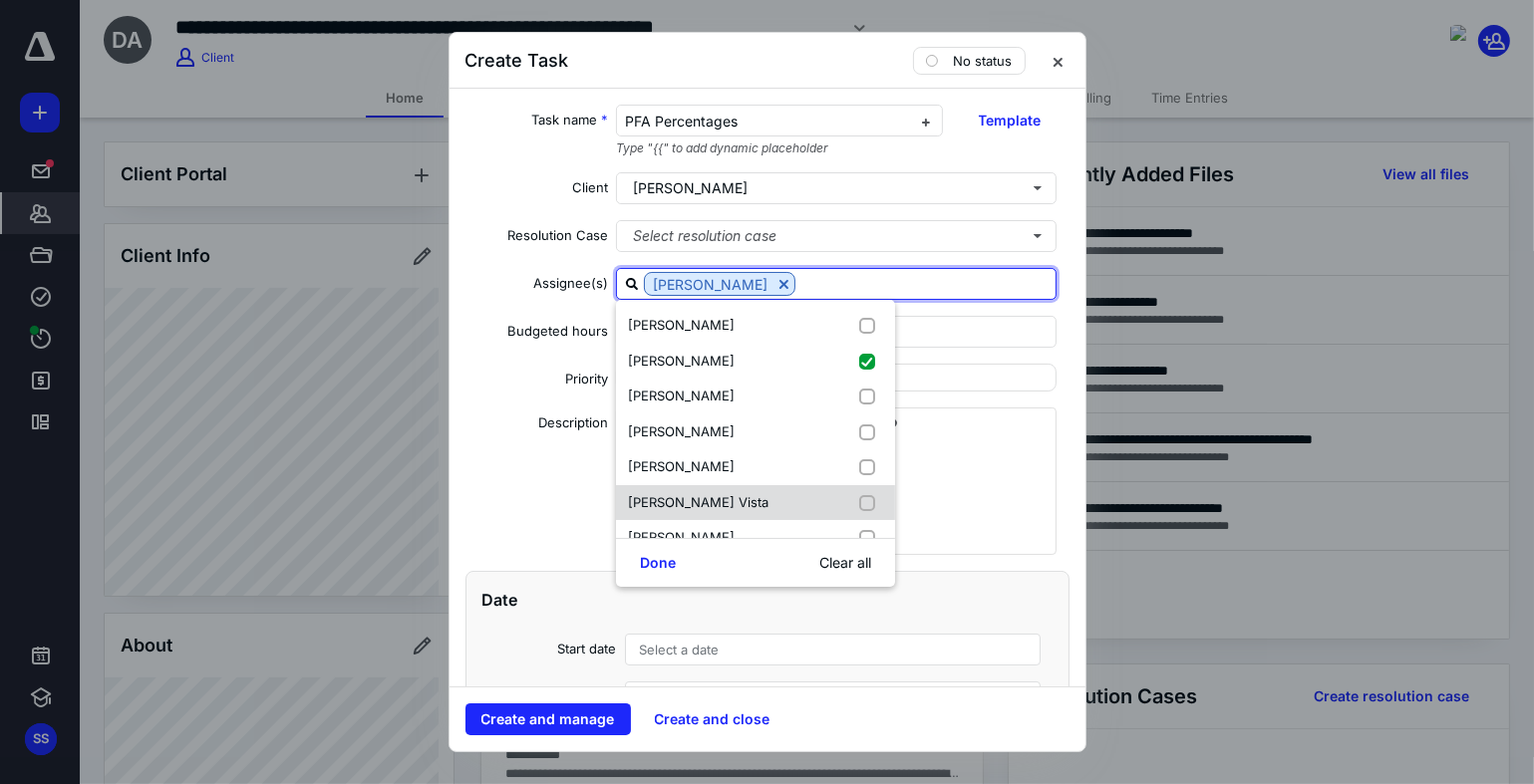 click at bounding box center (871, 503) 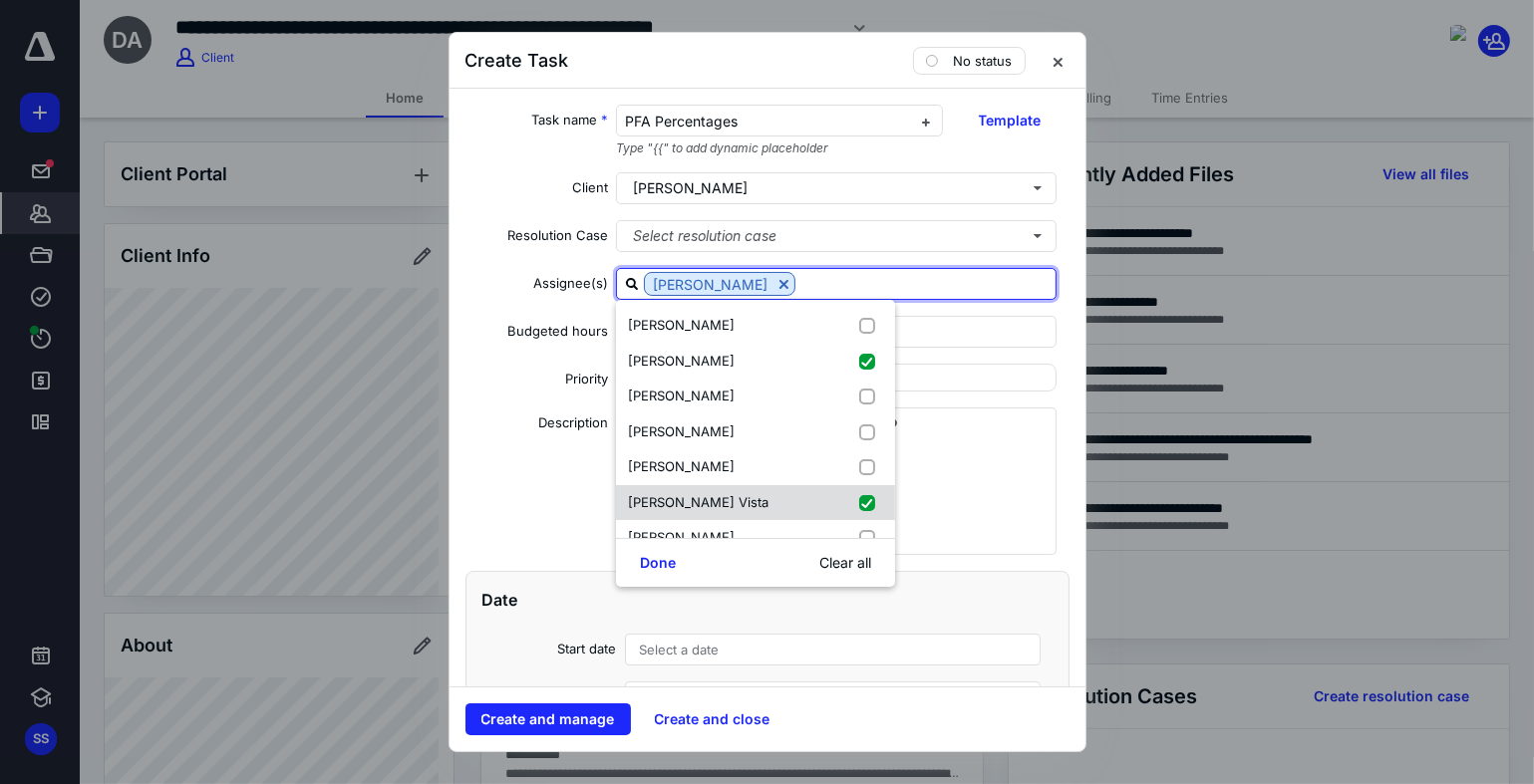 checkbox on "true" 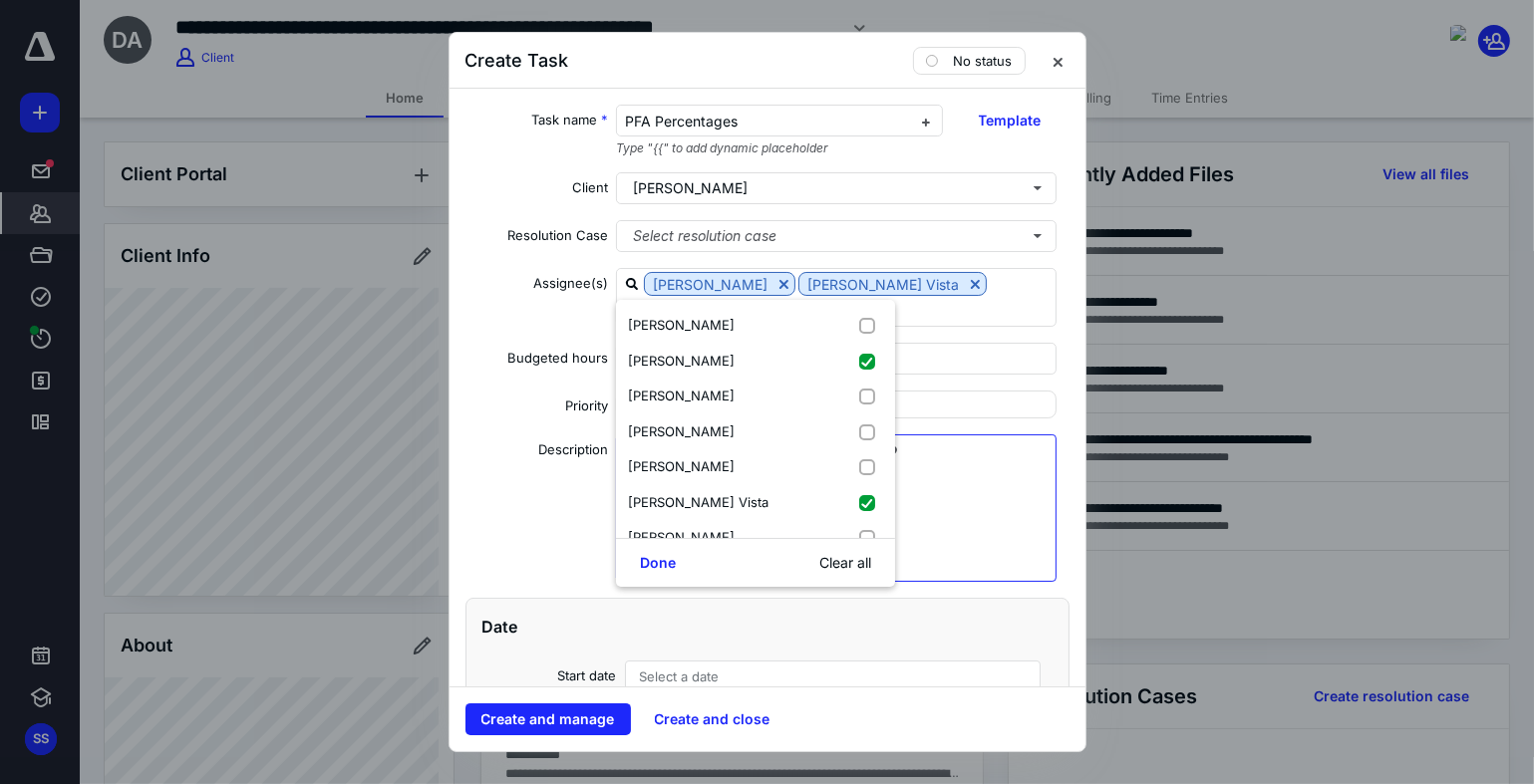 click at bounding box center (836, 523) 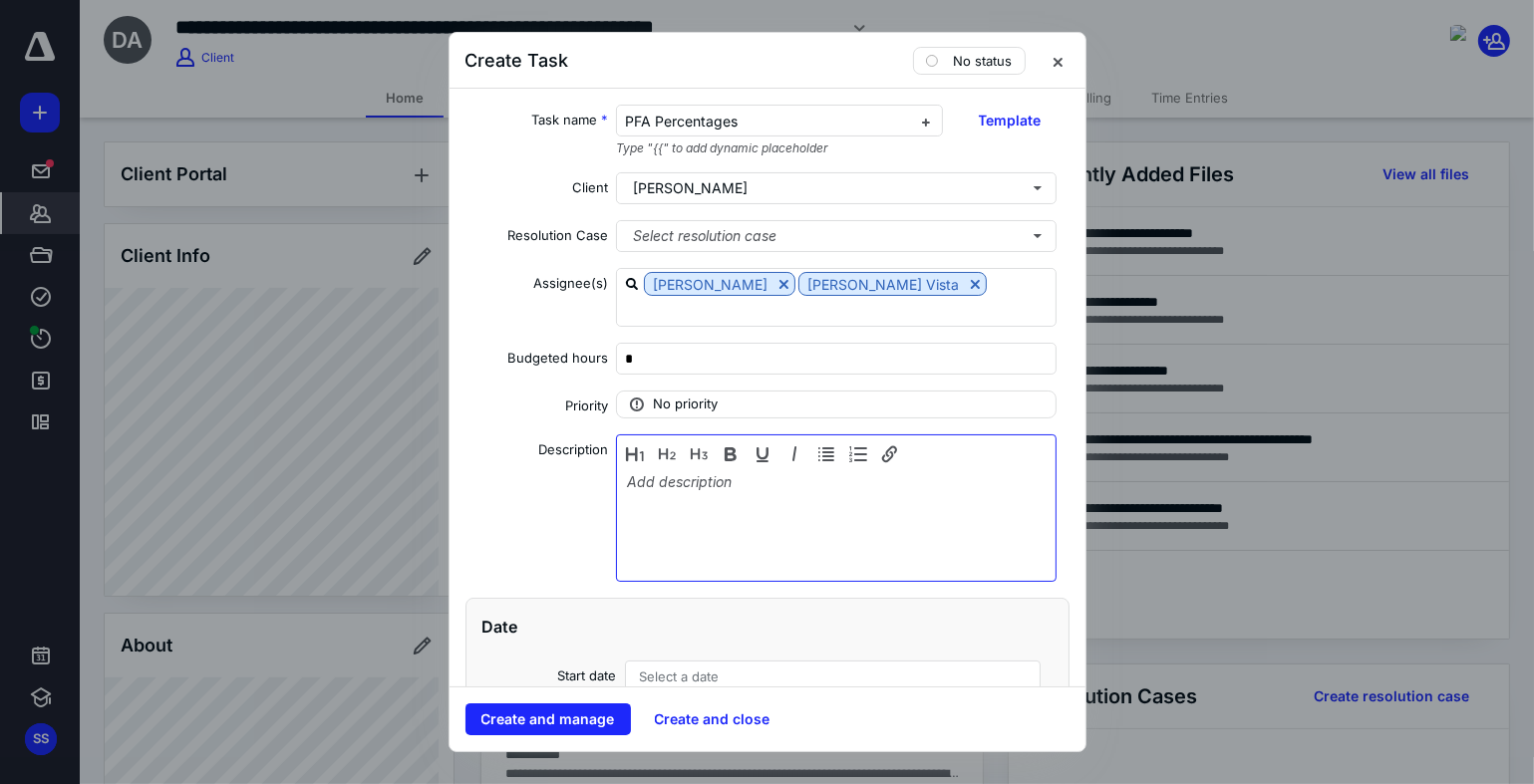 type 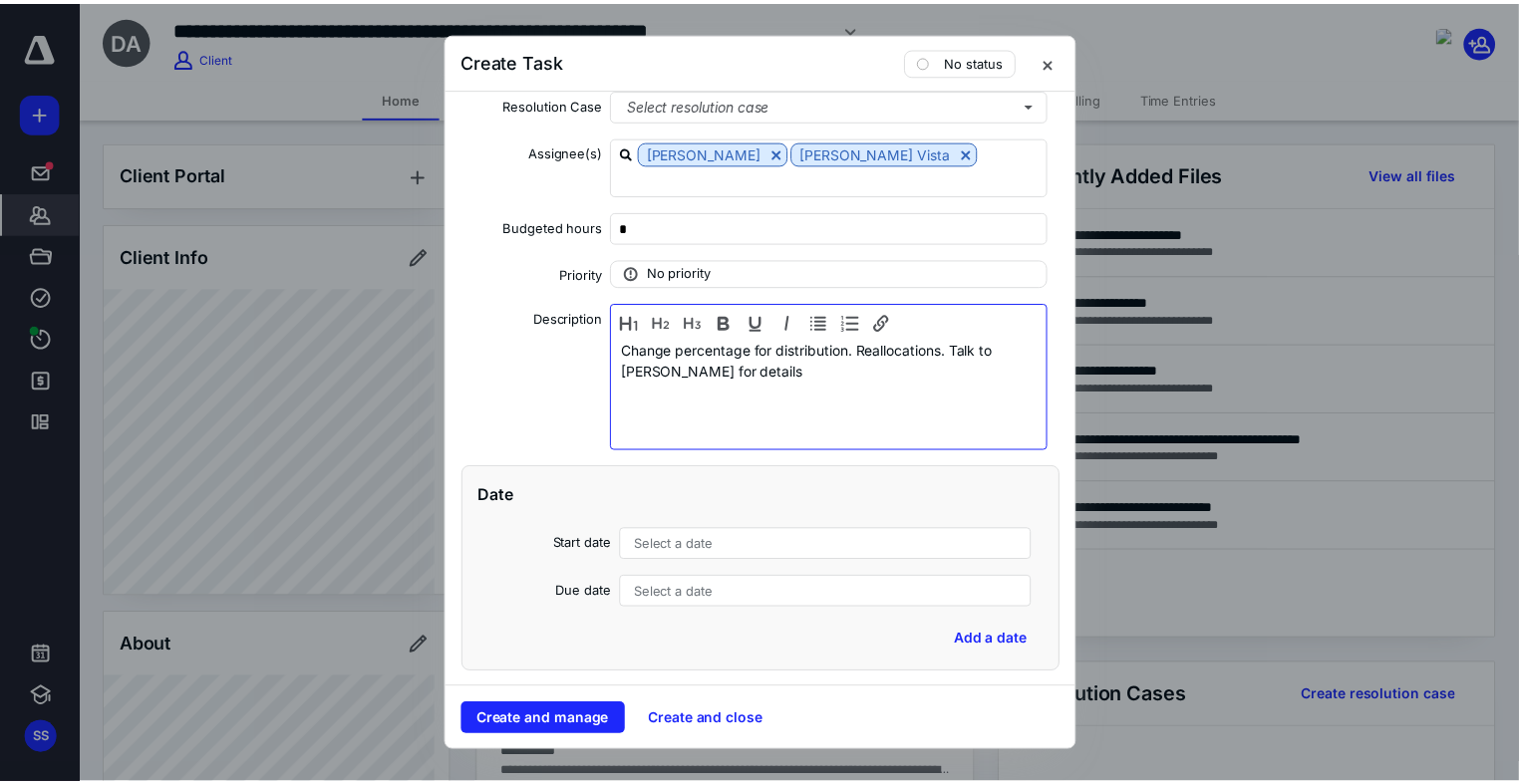scroll, scrollTop: 149, scrollLeft: 0, axis: vertical 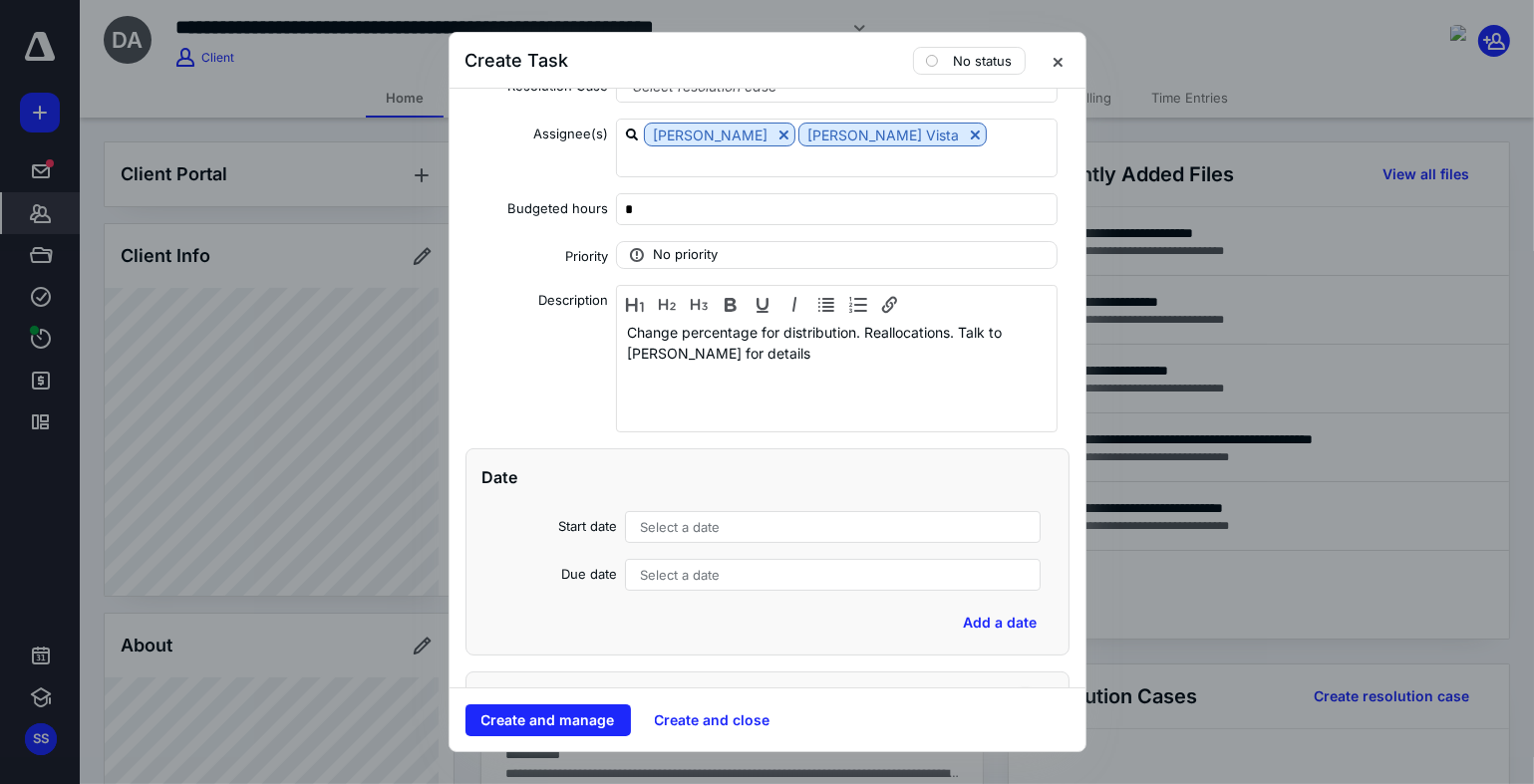 click on "Select a date" at bounding box center (833, 575) 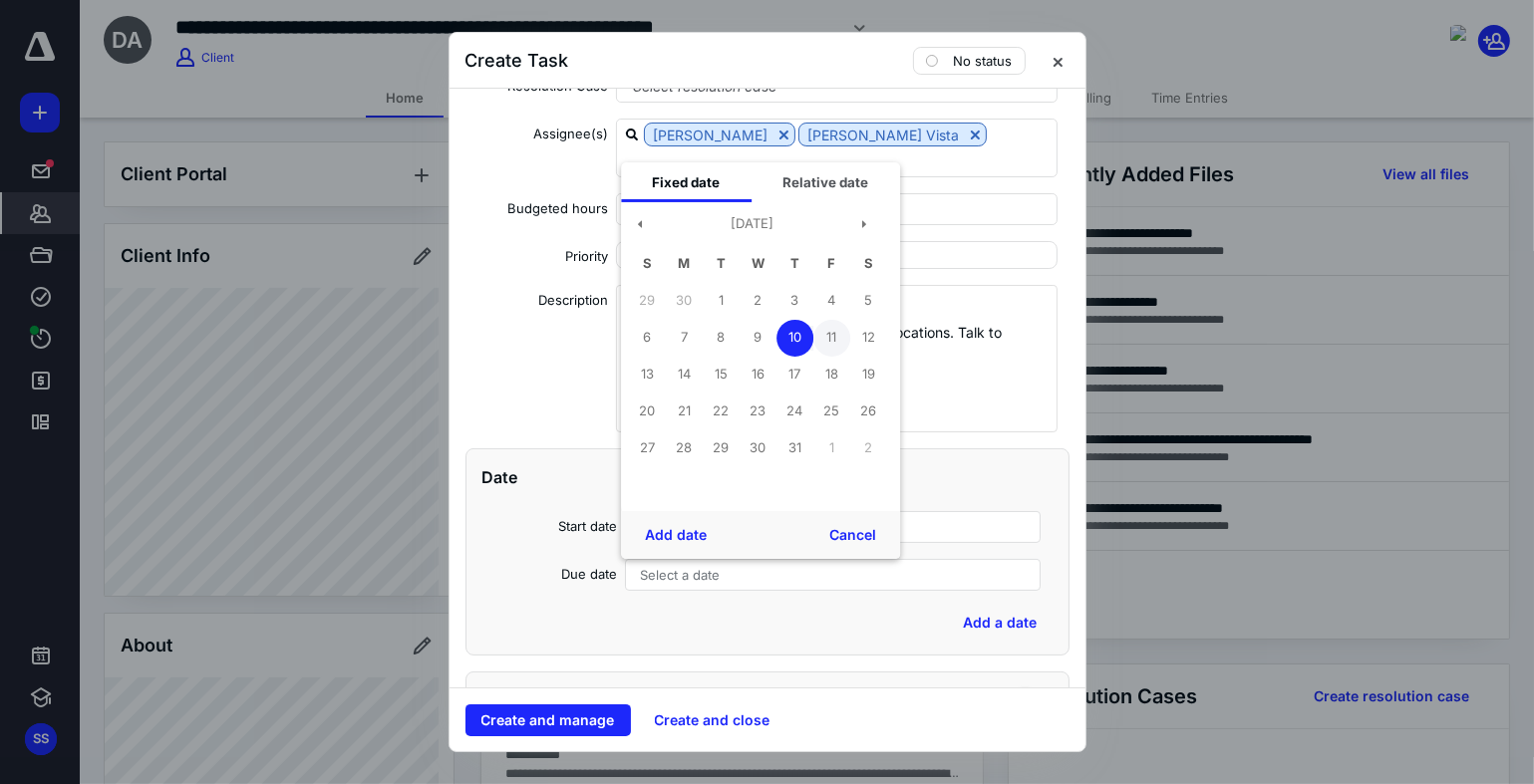 click on "11" at bounding box center (831, 338) 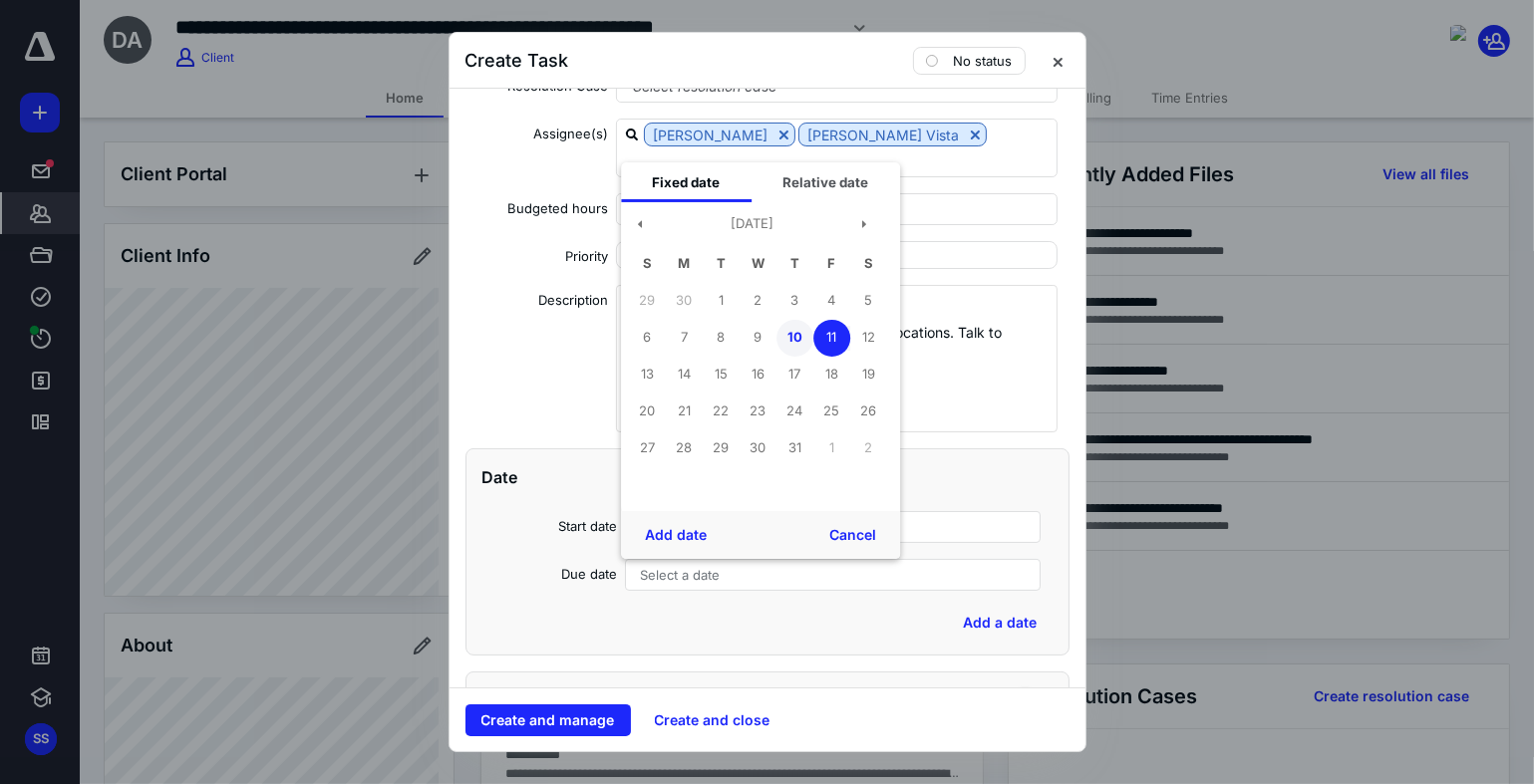 click on "10" at bounding box center (794, 338) 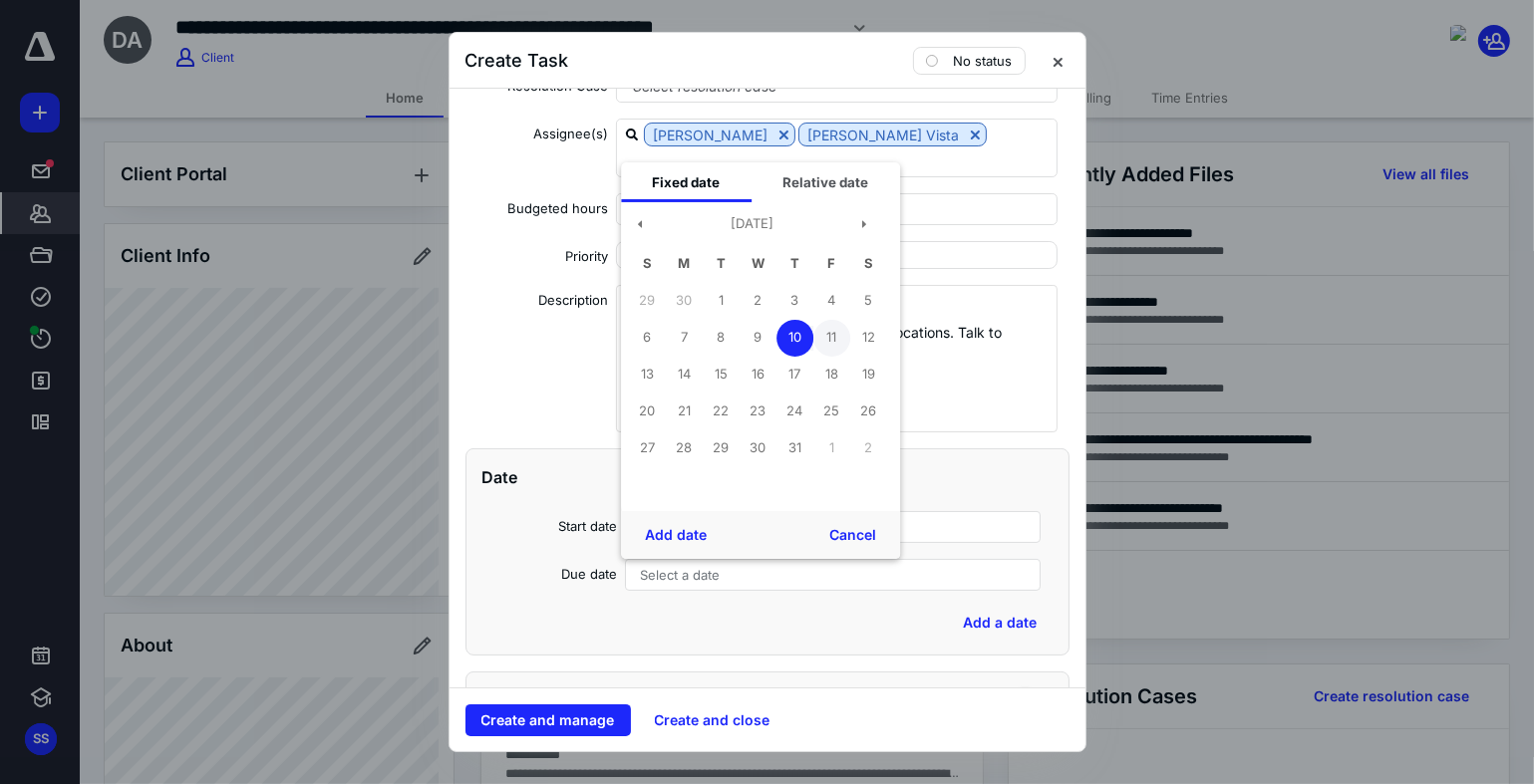 click on "11" at bounding box center (831, 338) 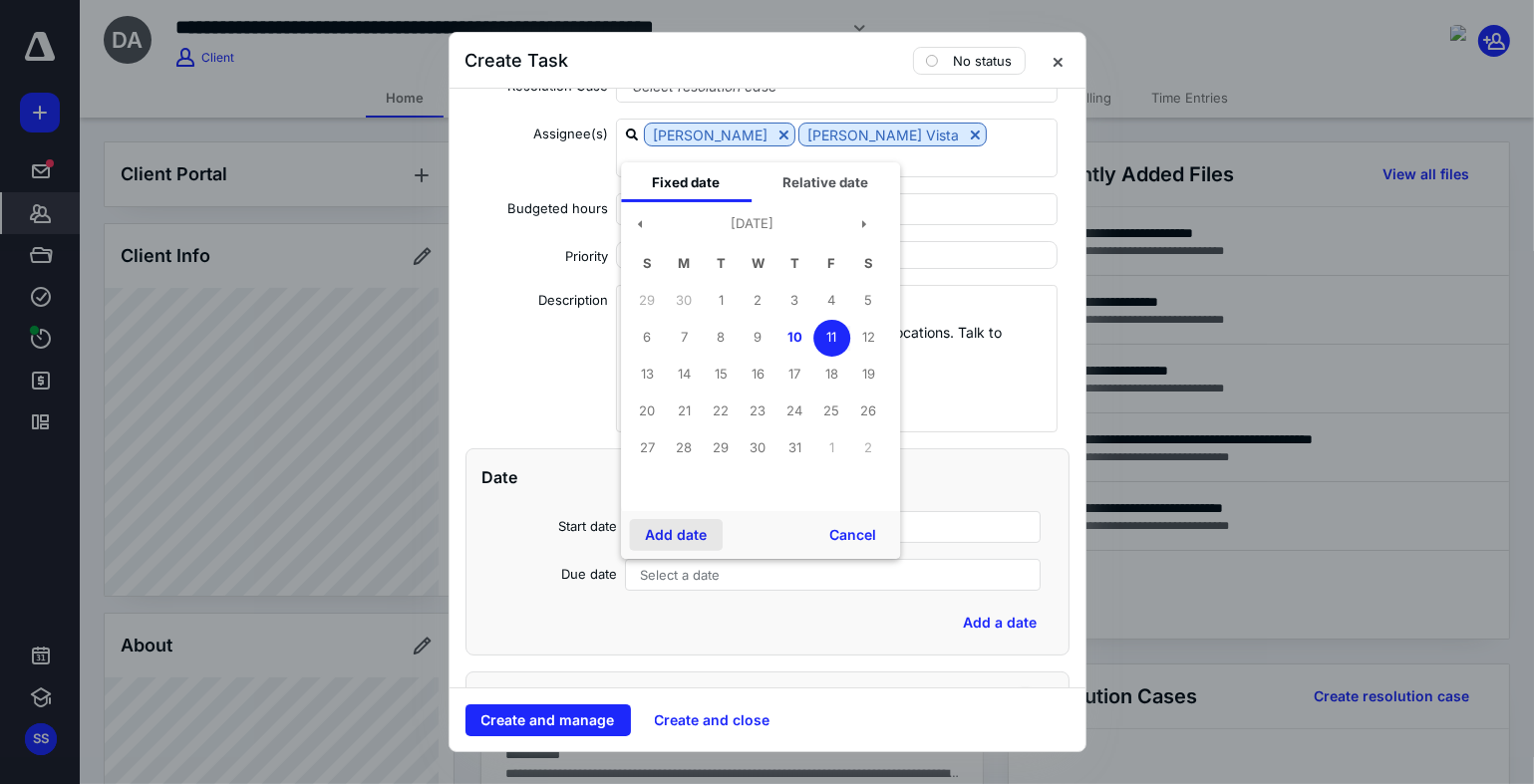 click on "Add date" at bounding box center (676, 535) 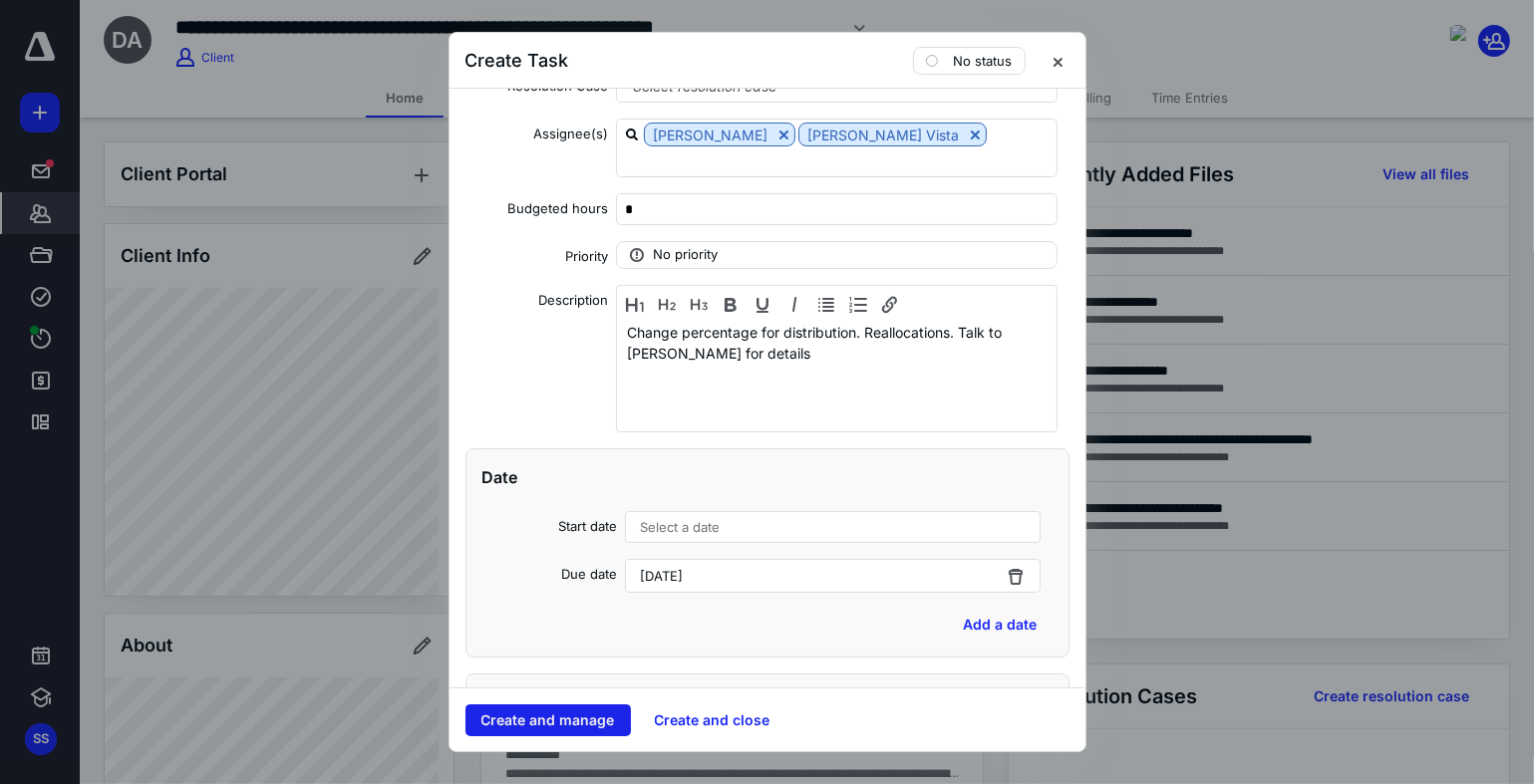 click on "Create and manage" at bounding box center [548, 720] 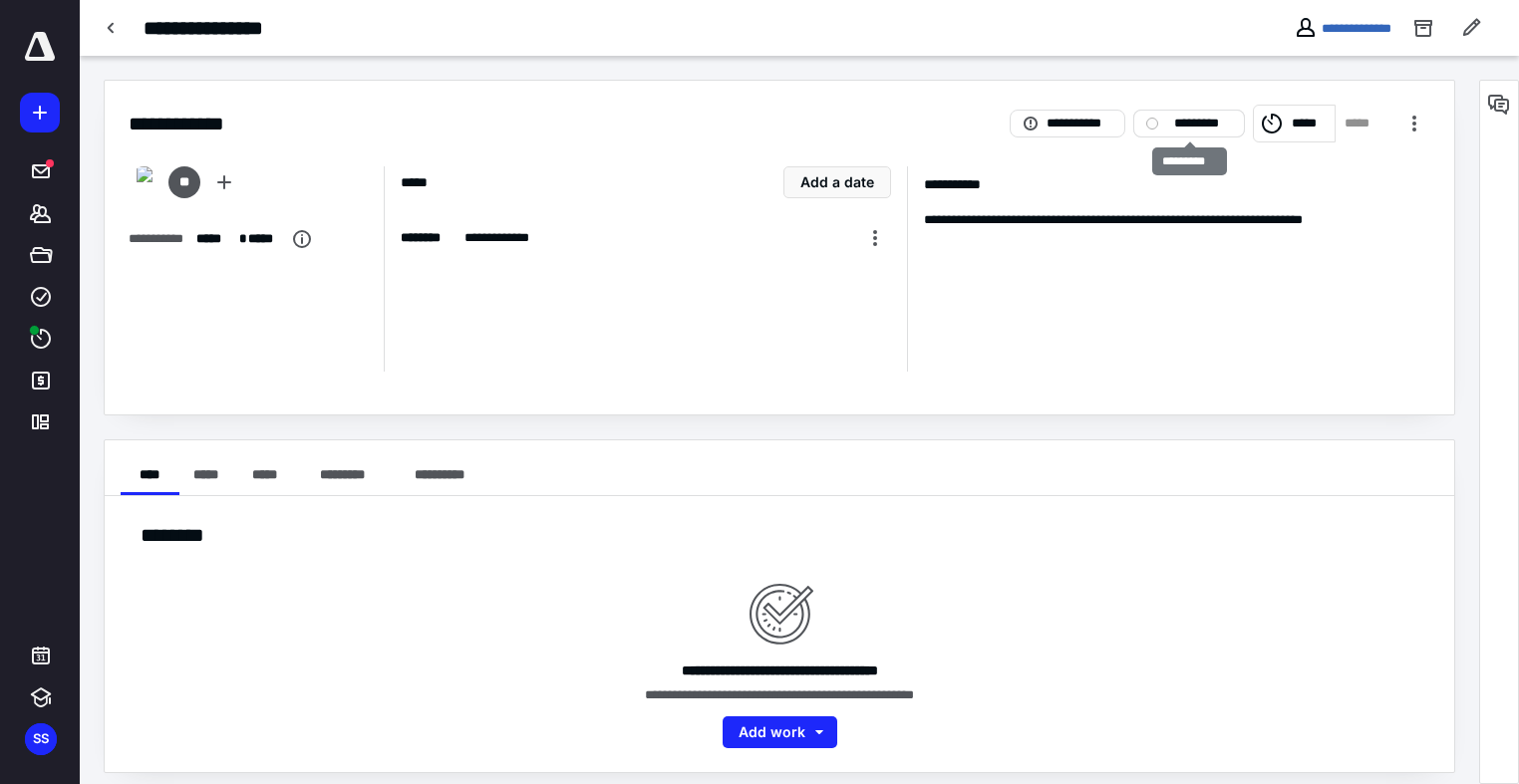 click on "*********" at bounding box center (1189, 124) 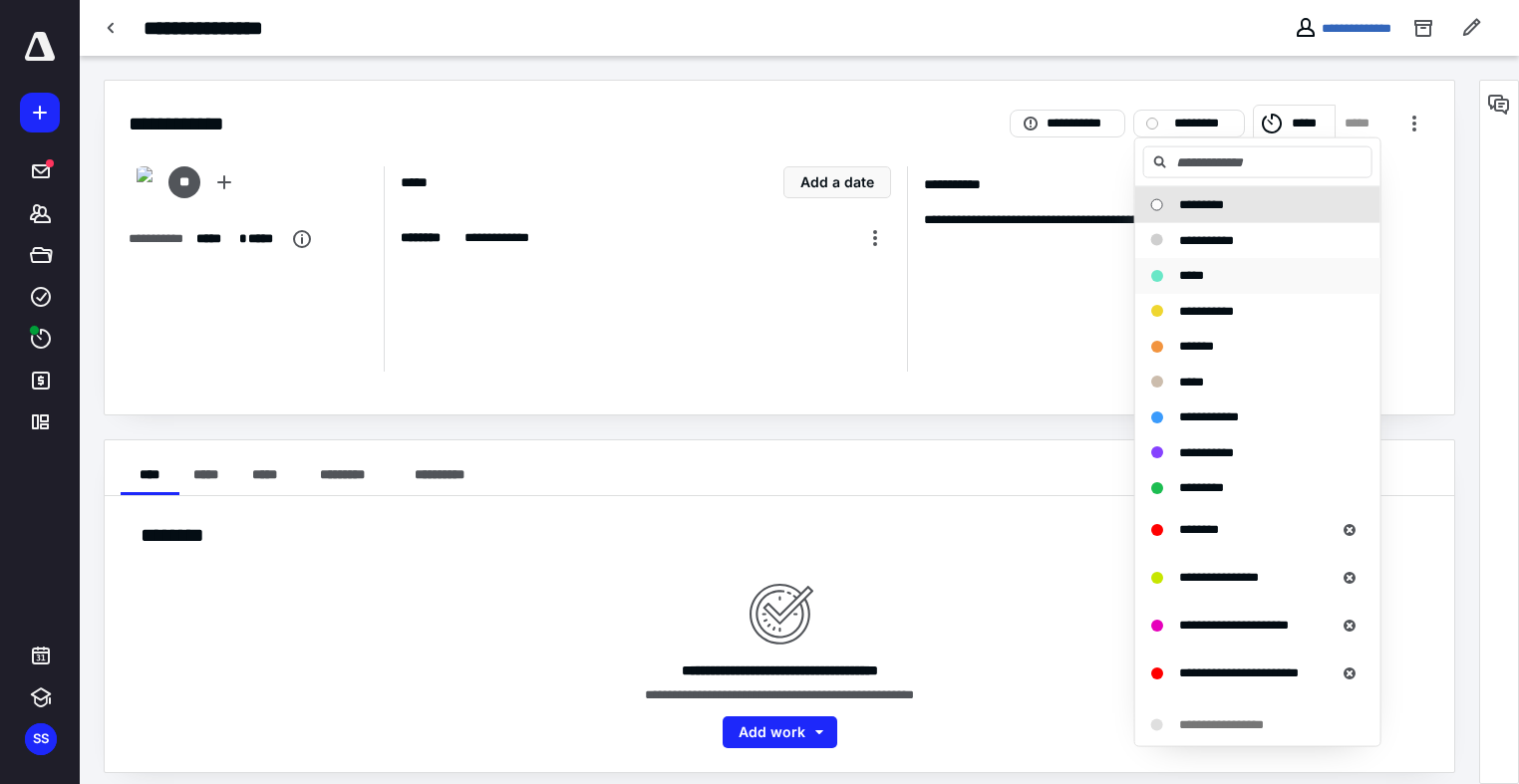 click on "*****" at bounding box center [1191, 275] 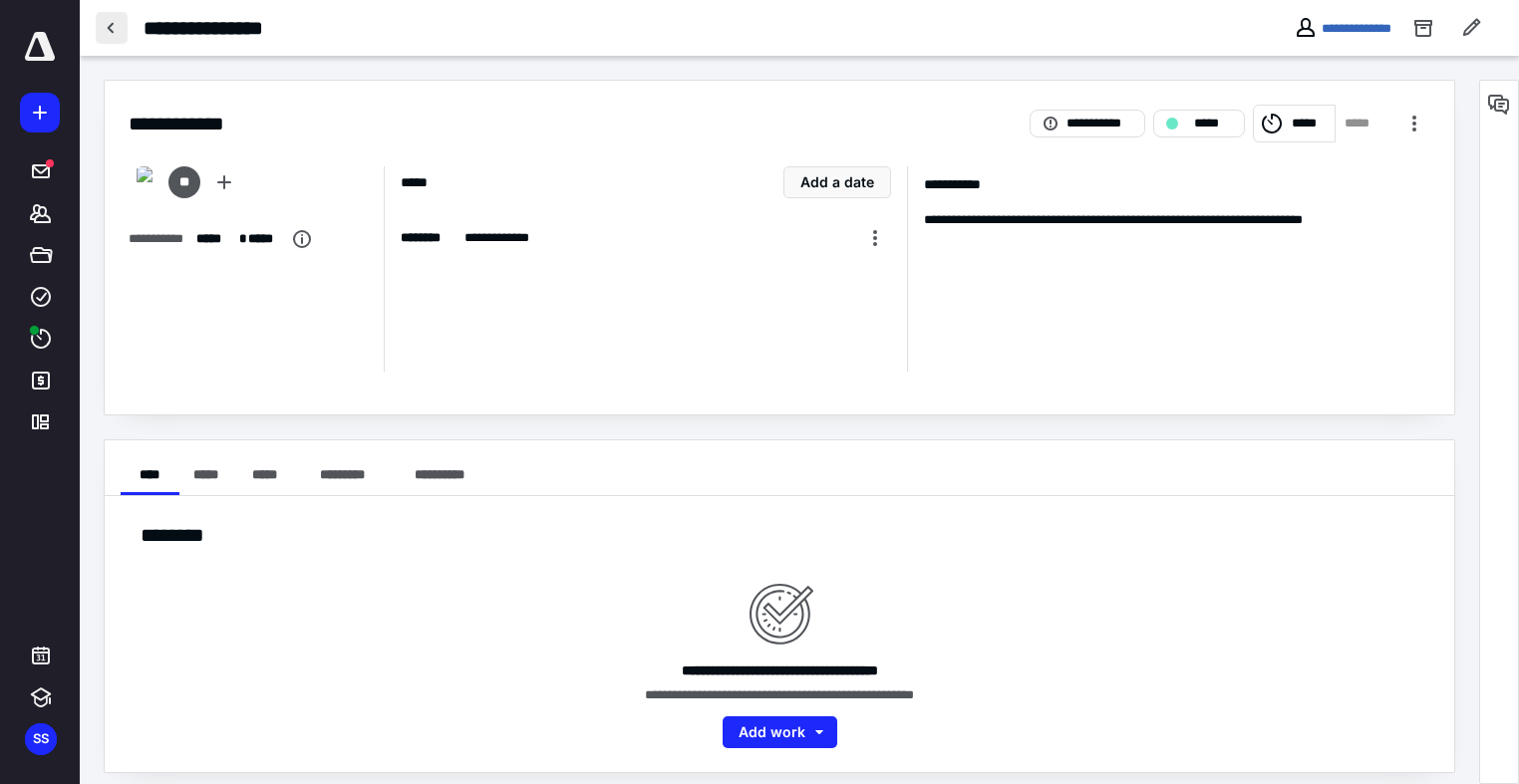 click at bounding box center [112, 28] 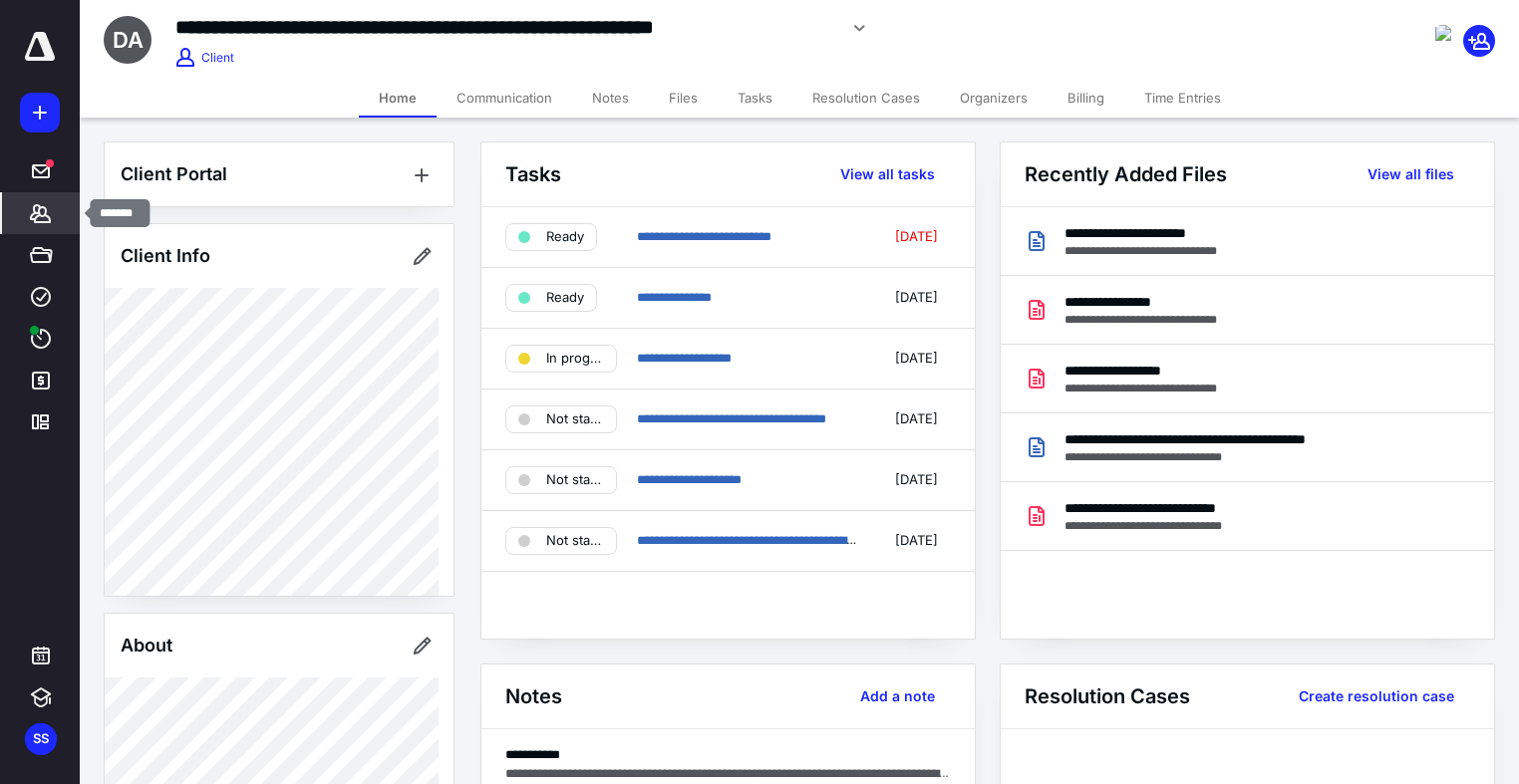 click on "*******" at bounding box center [41, 213] 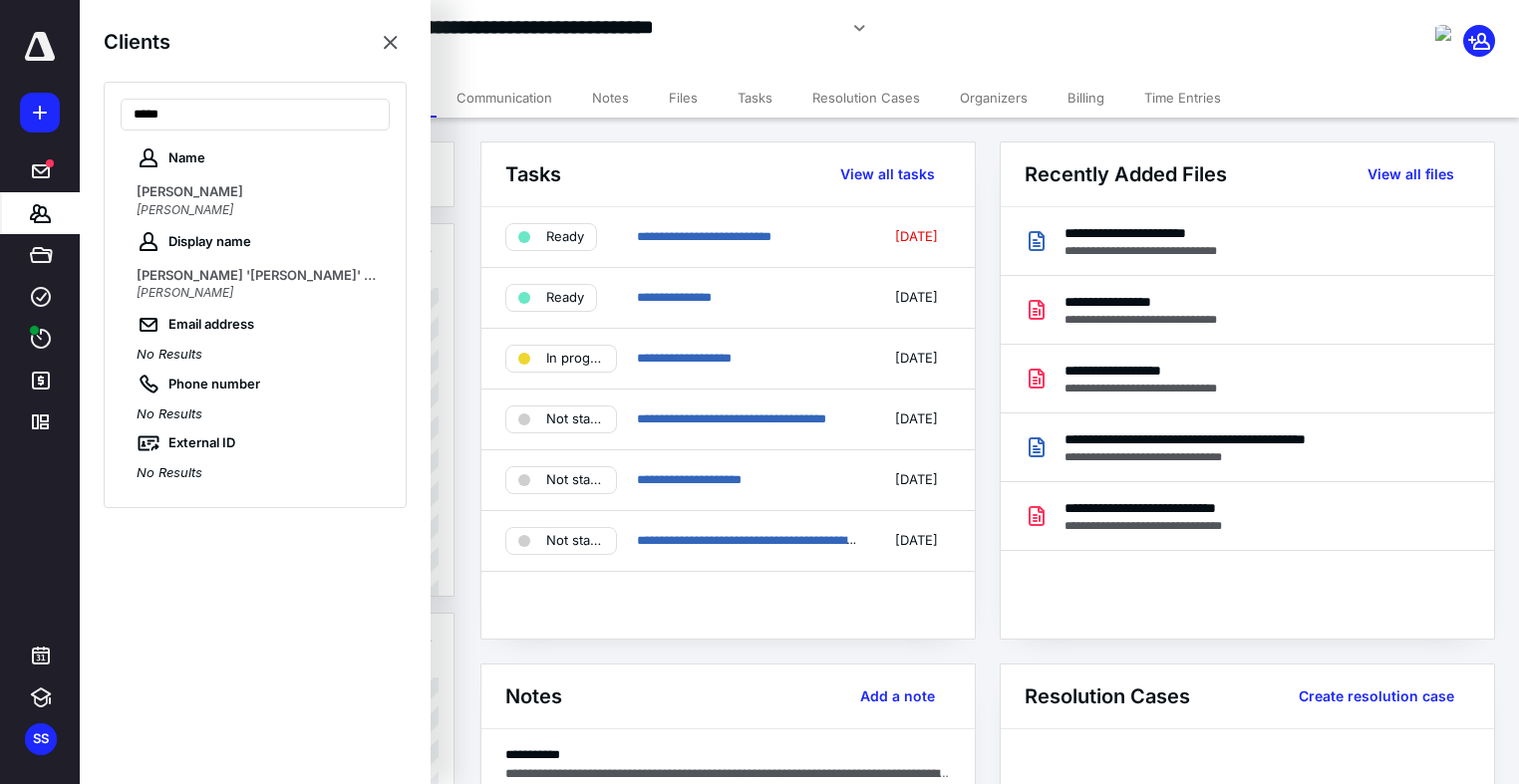 type on "*****" 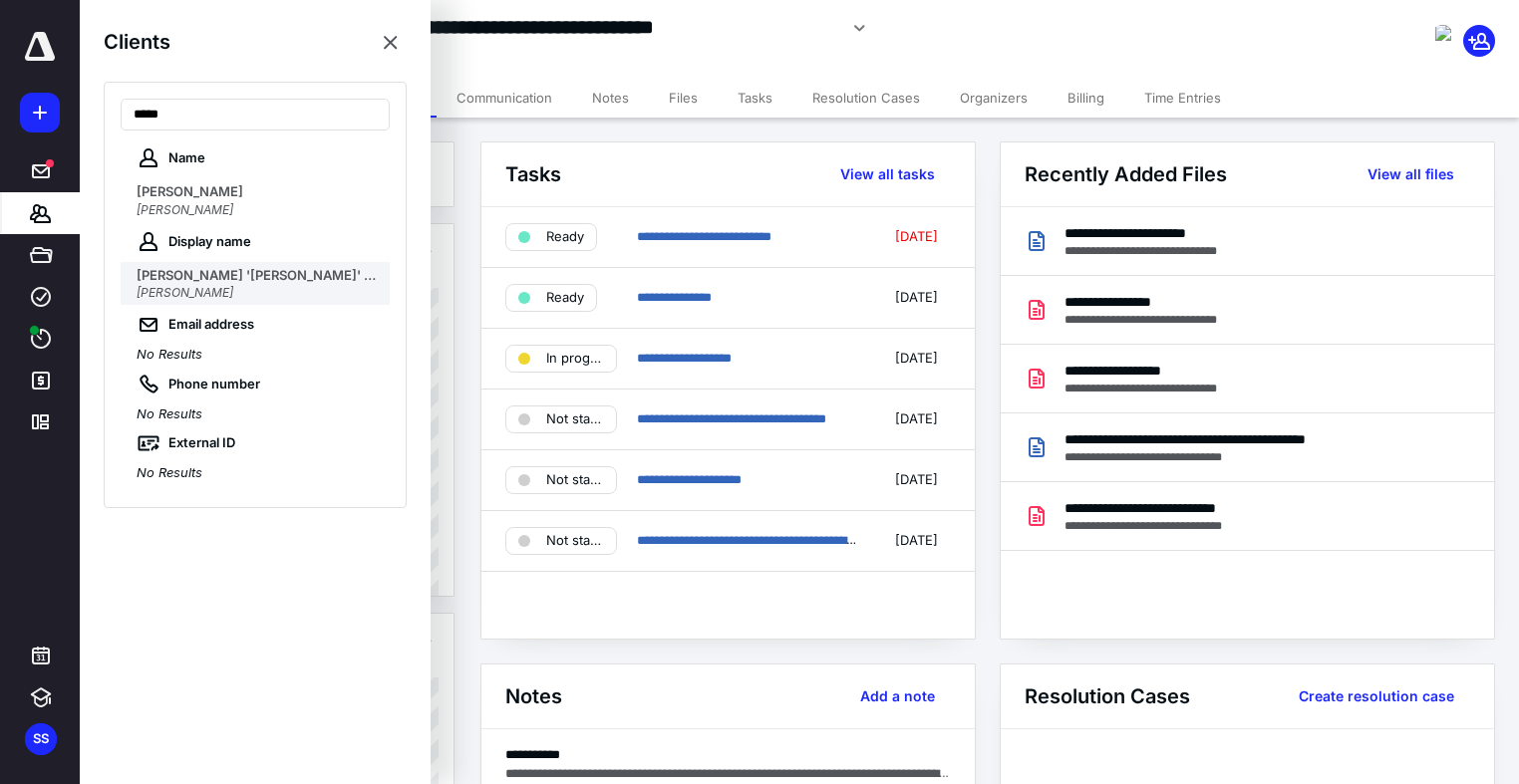 click on "[PERSON_NAME]" at bounding box center [184, 292] 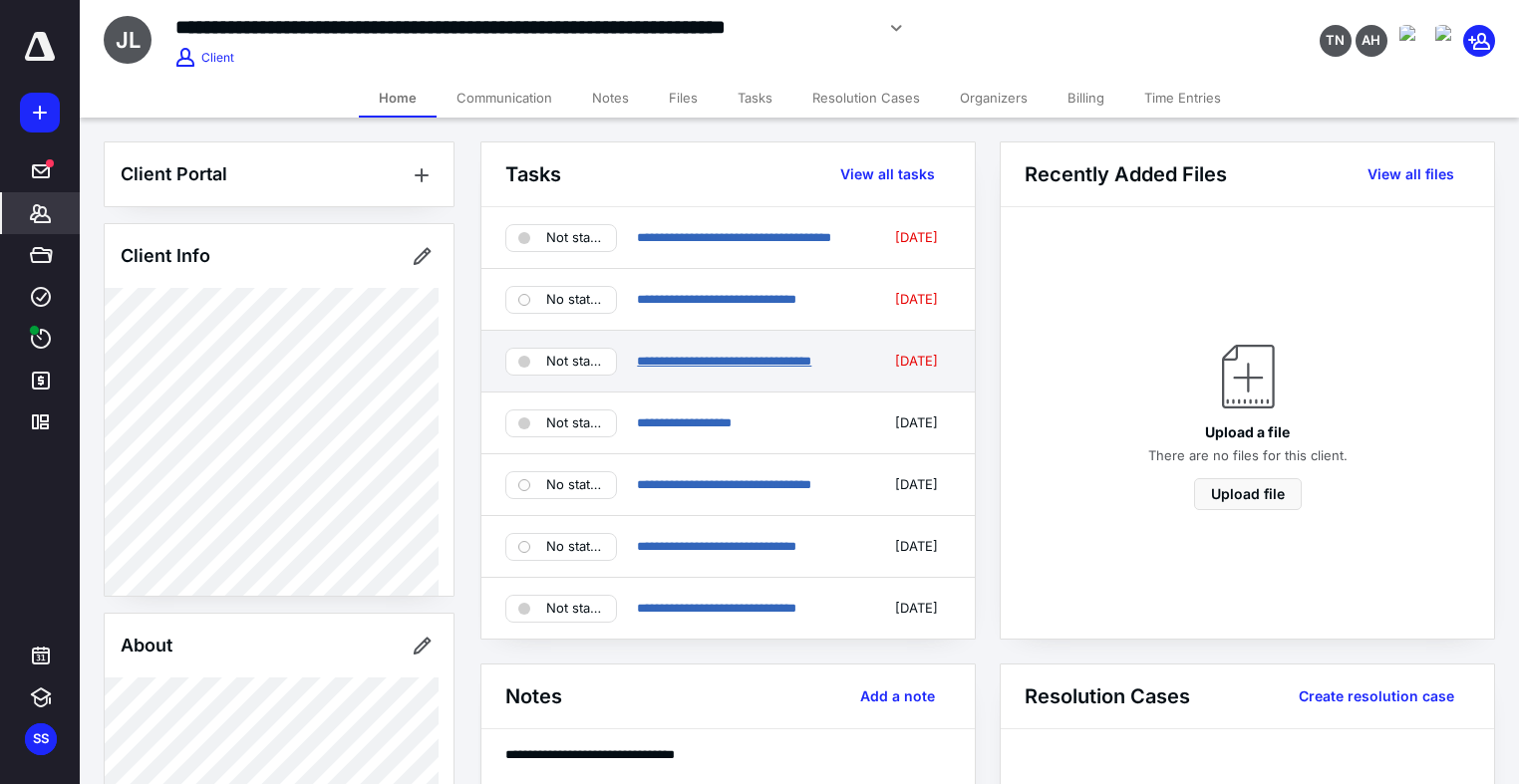 click on "**********" at bounding box center [724, 361] 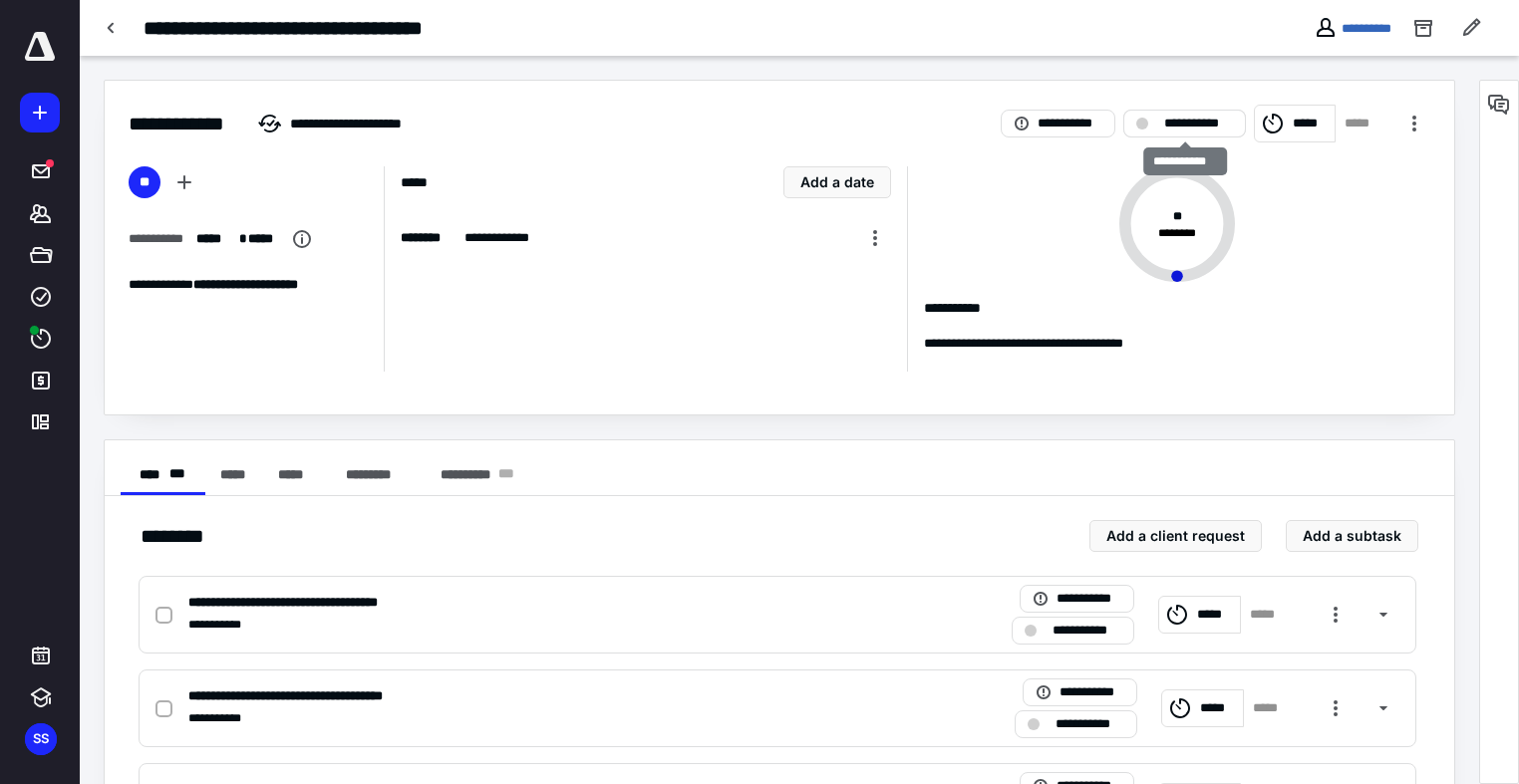 click on "**********" at bounding box center (1198, 124) 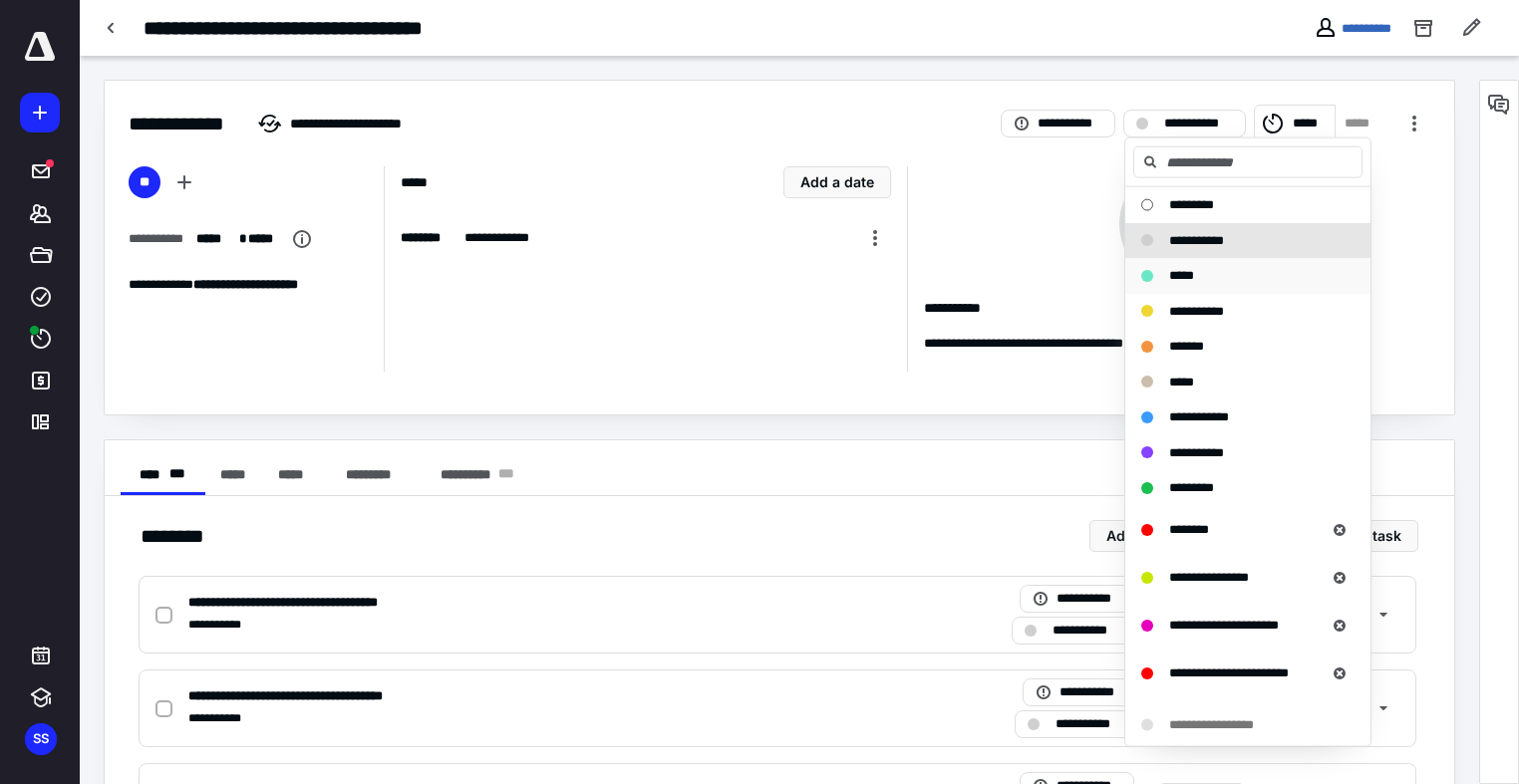 click on "*****" at bounding box center [1181, 275] 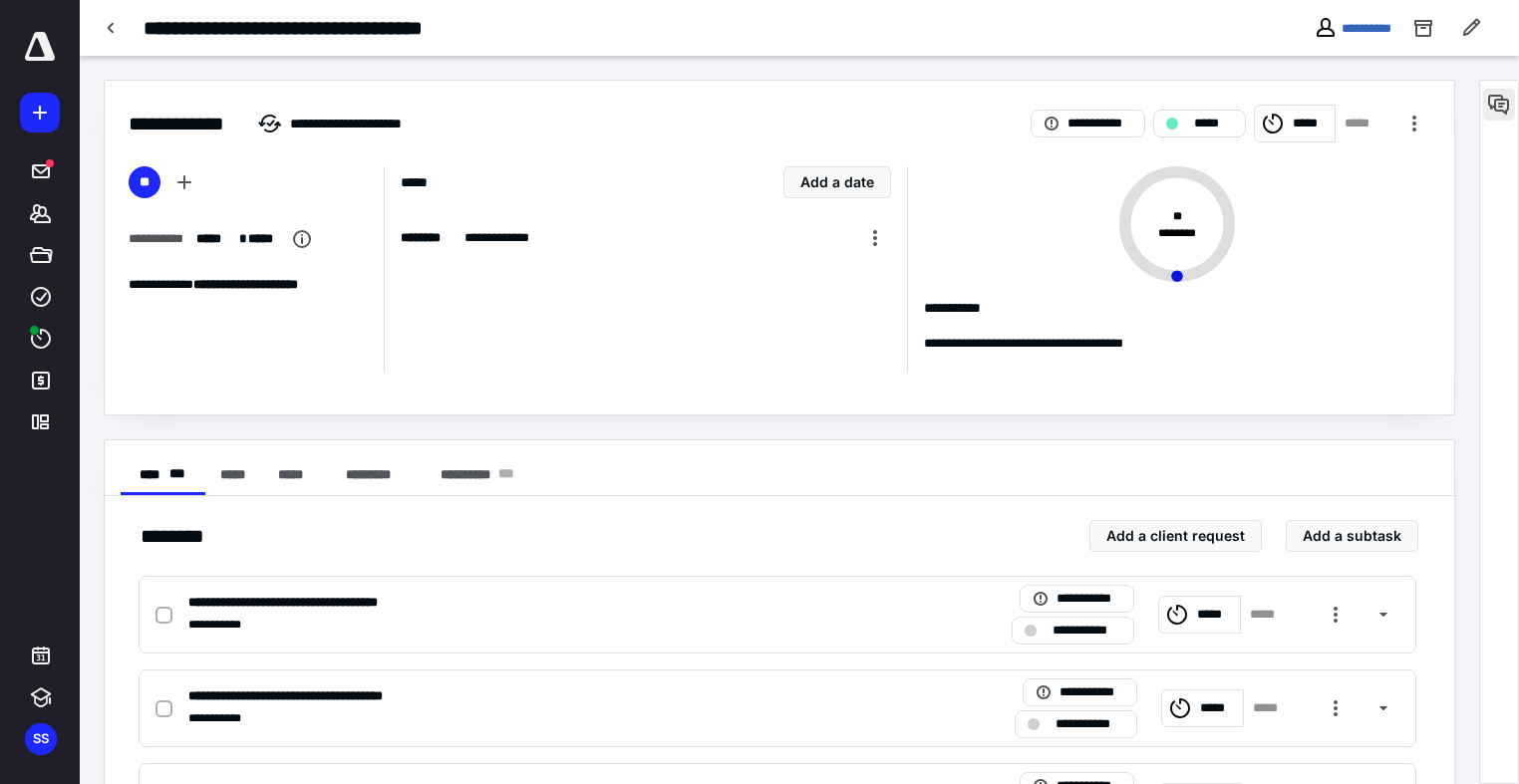 click at bounding box center (1499, 105) 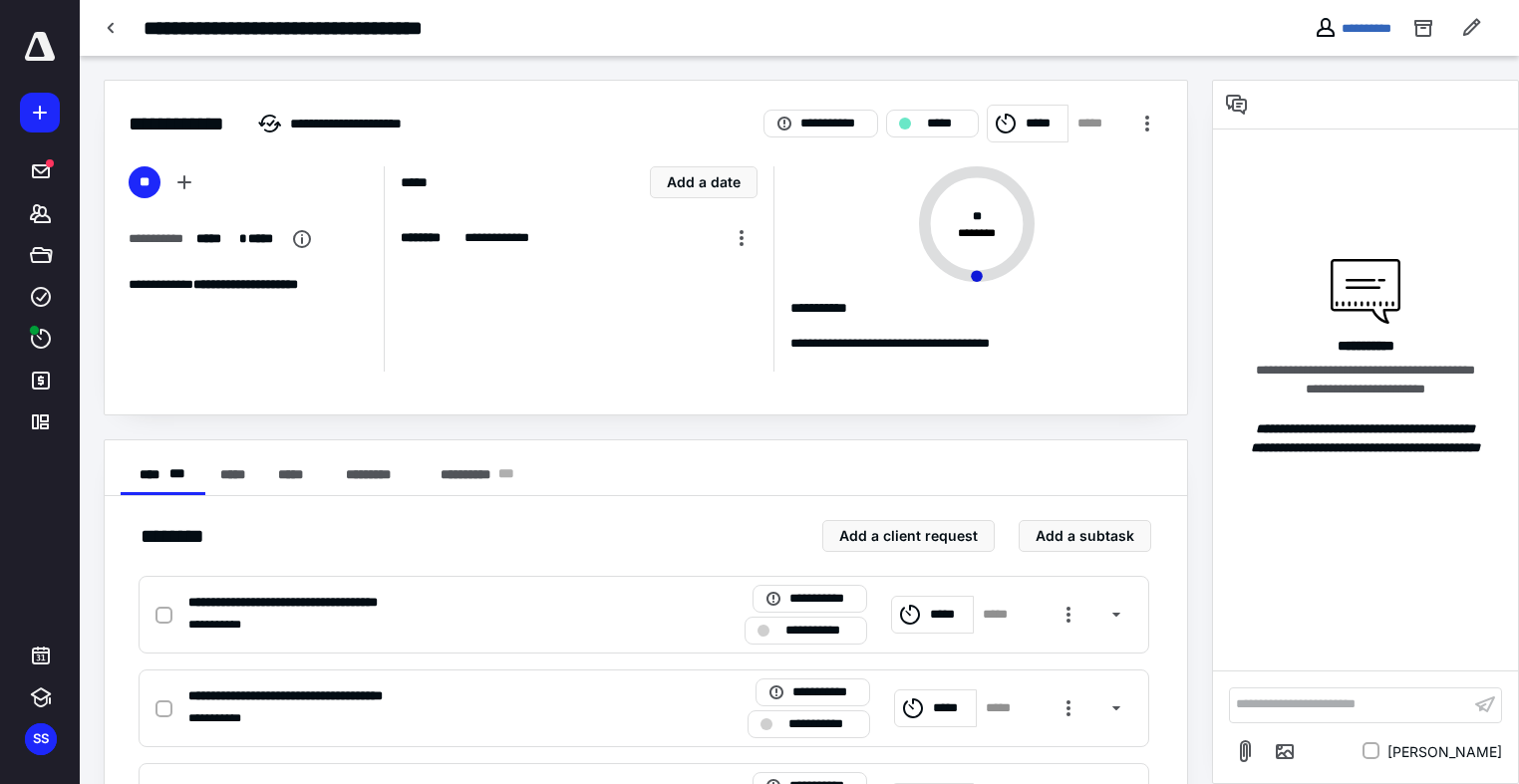 type 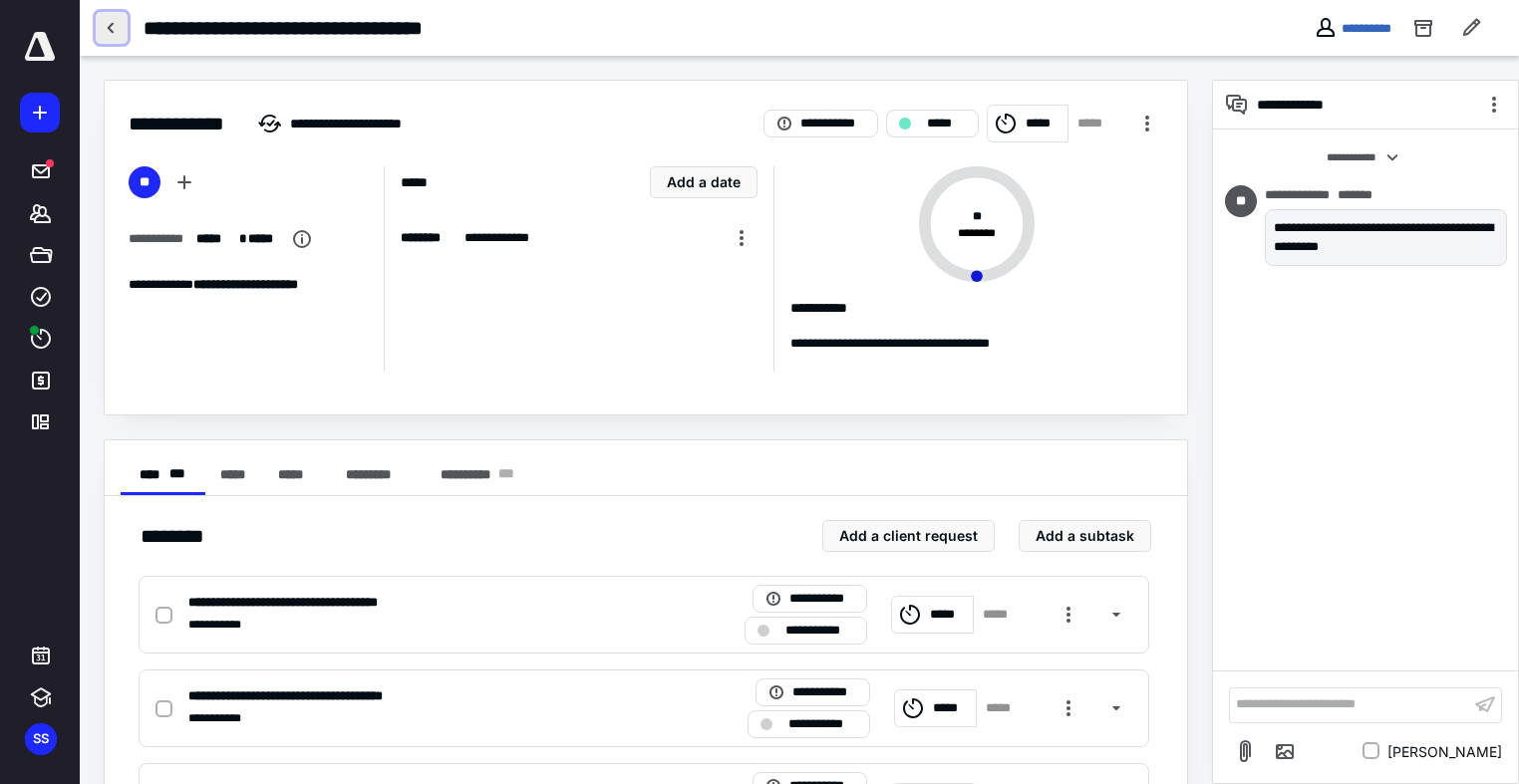 click at bounding box center [112, 28] 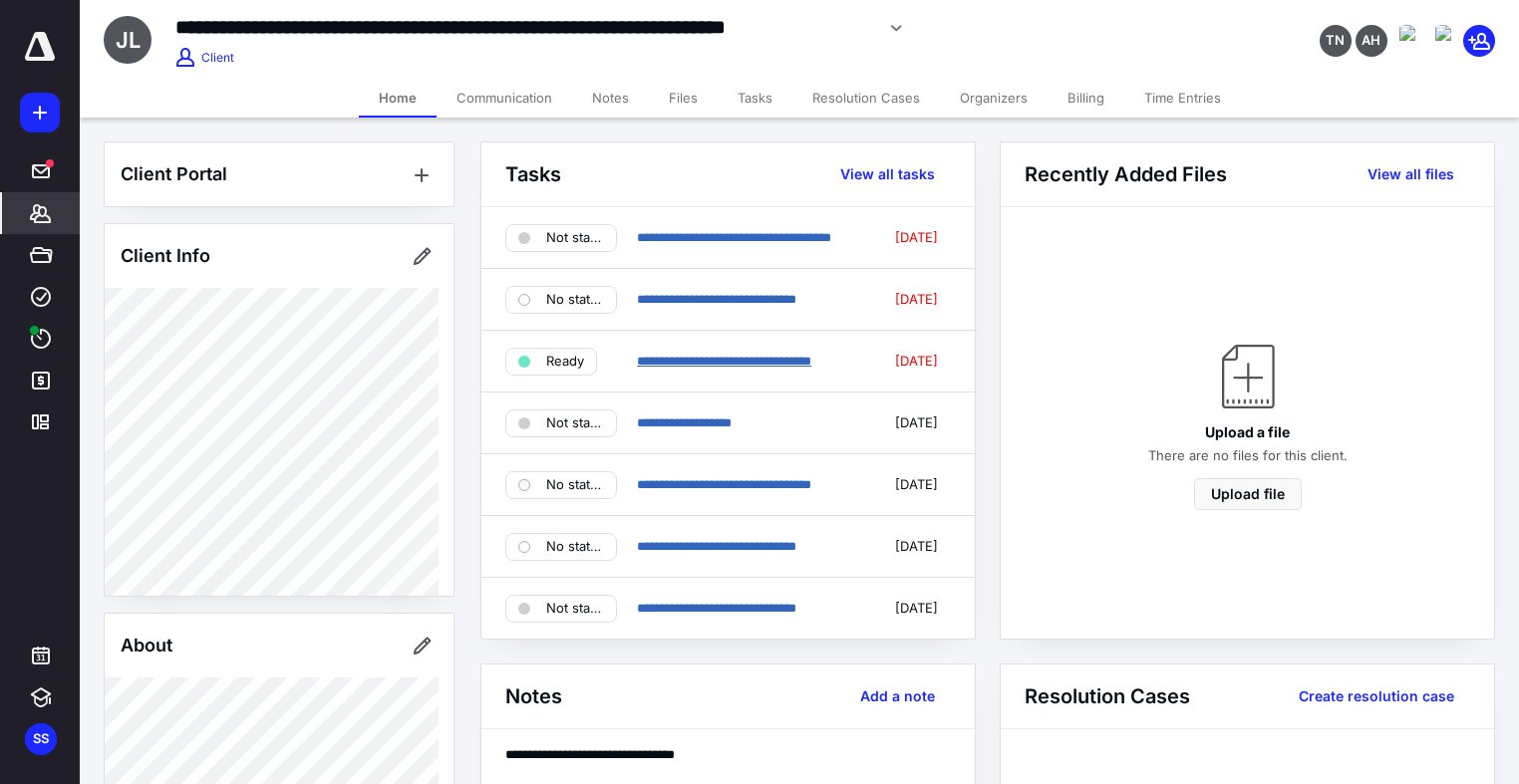 click on "**********" at bounding box center [724, 361] 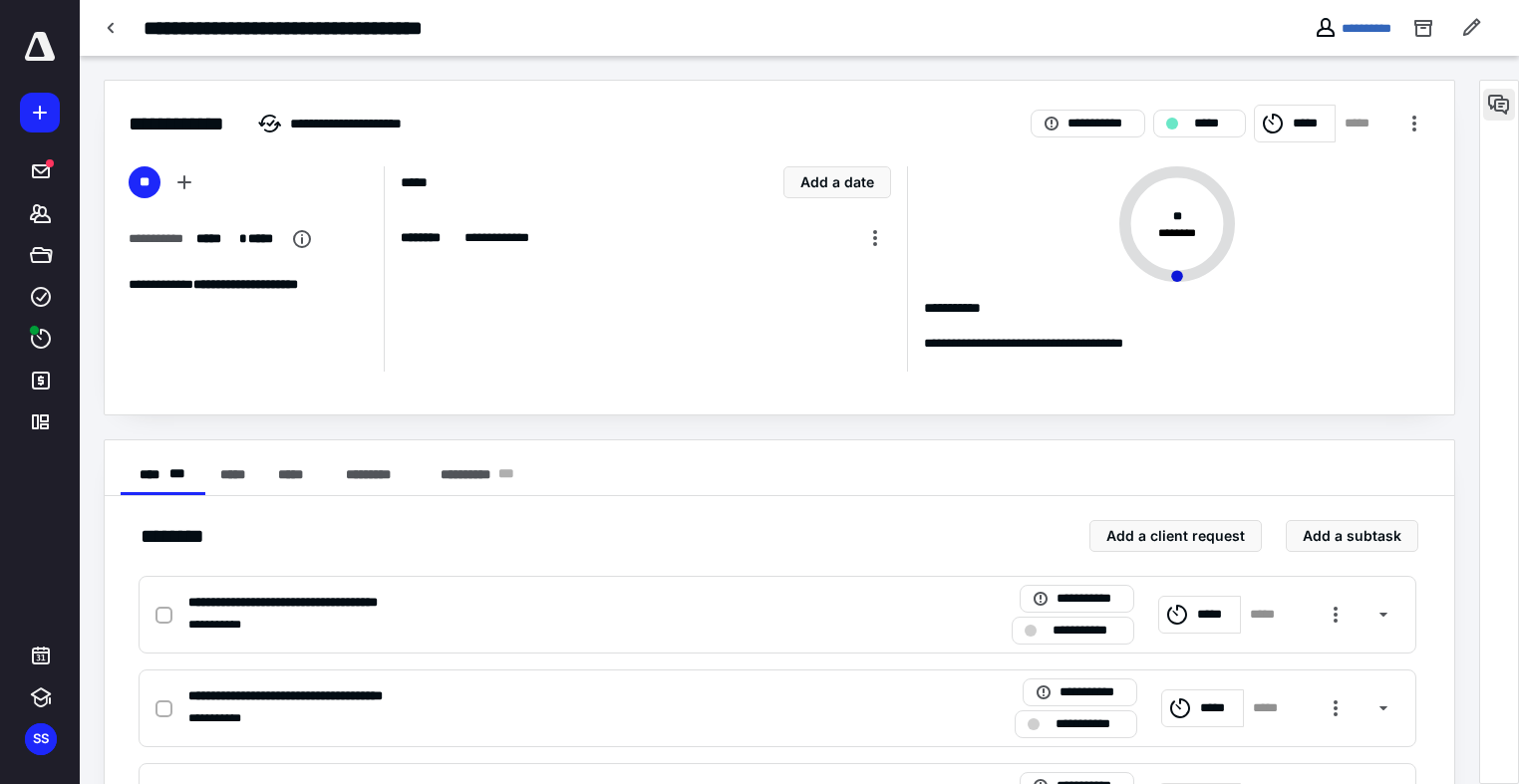 click at bounding box center (1499, 105) 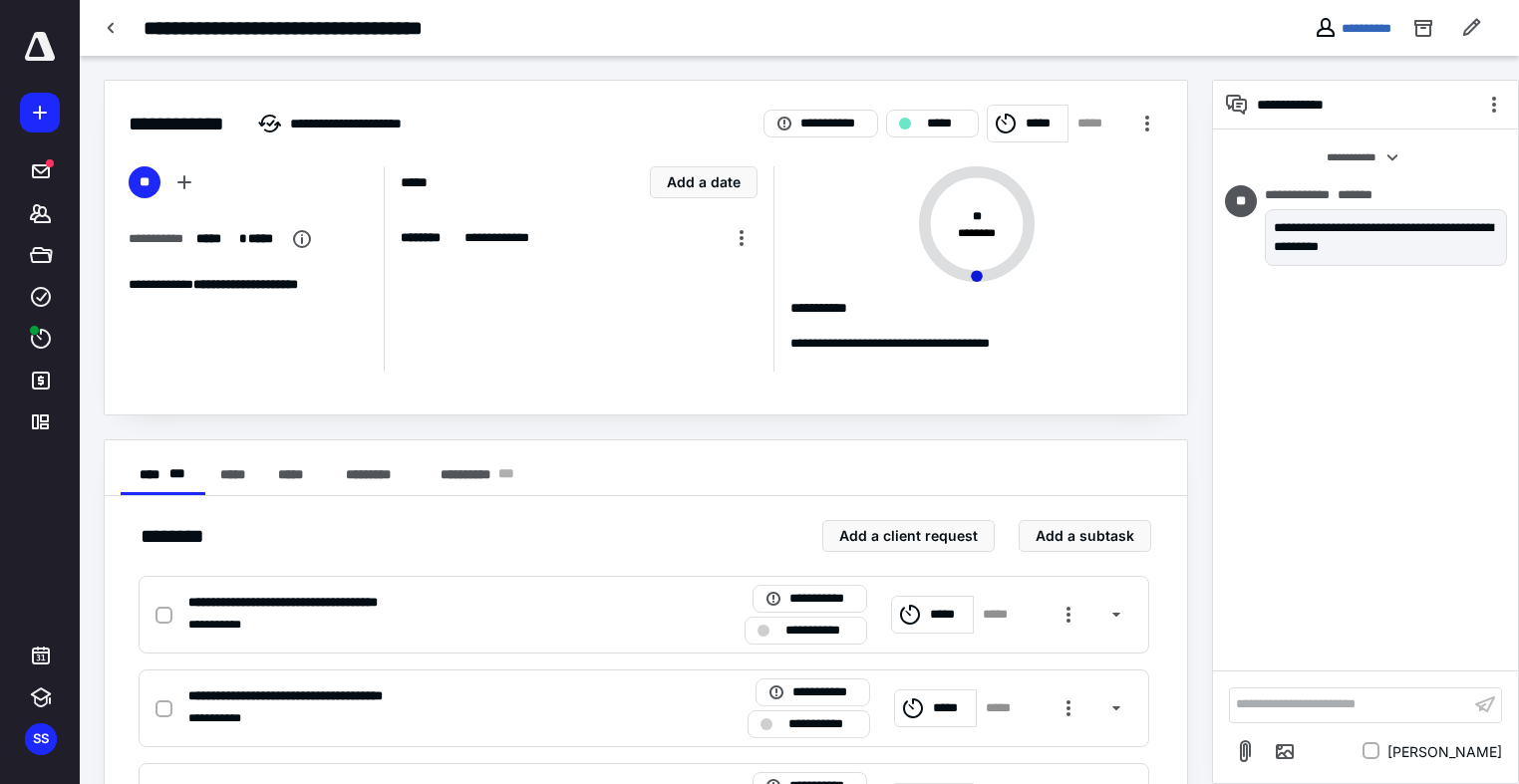 type 